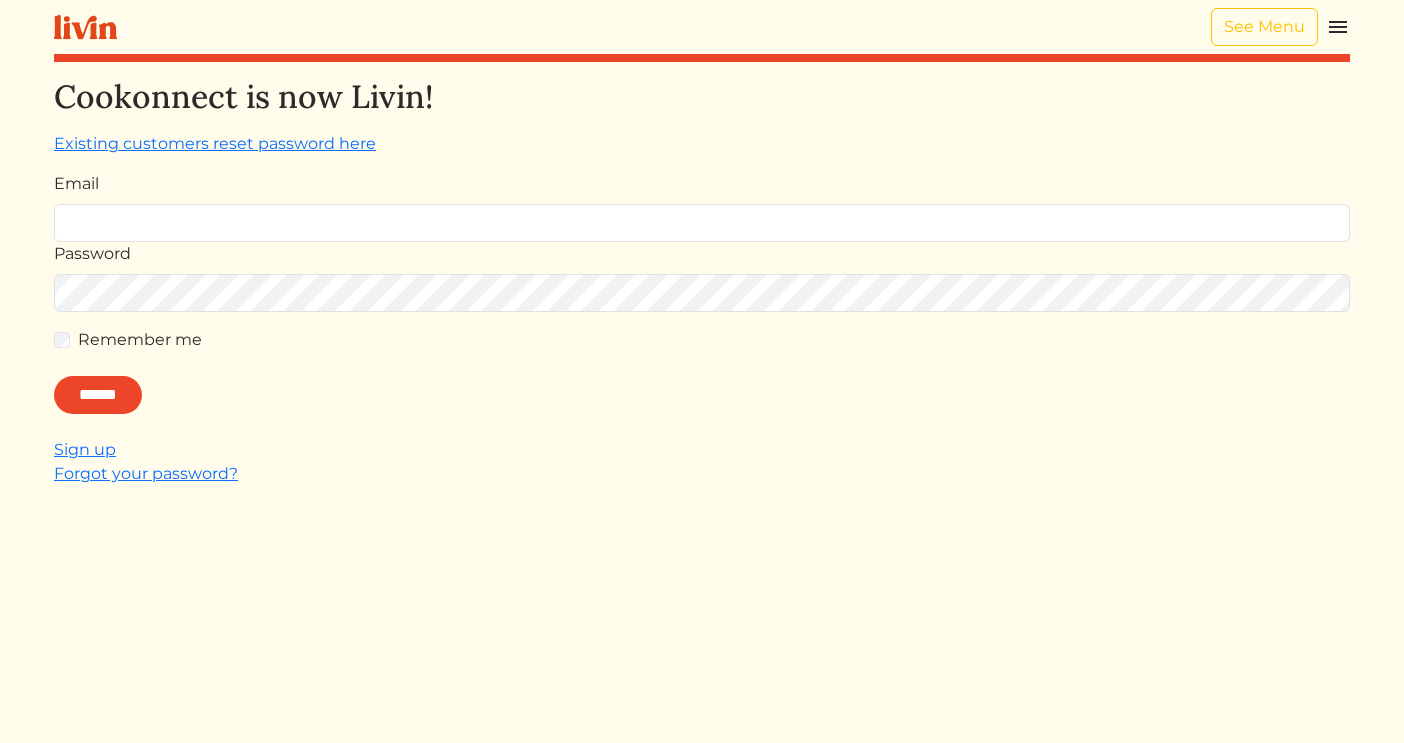 scroll, scrollTop: 0, scrollLeft: 0, axis: both 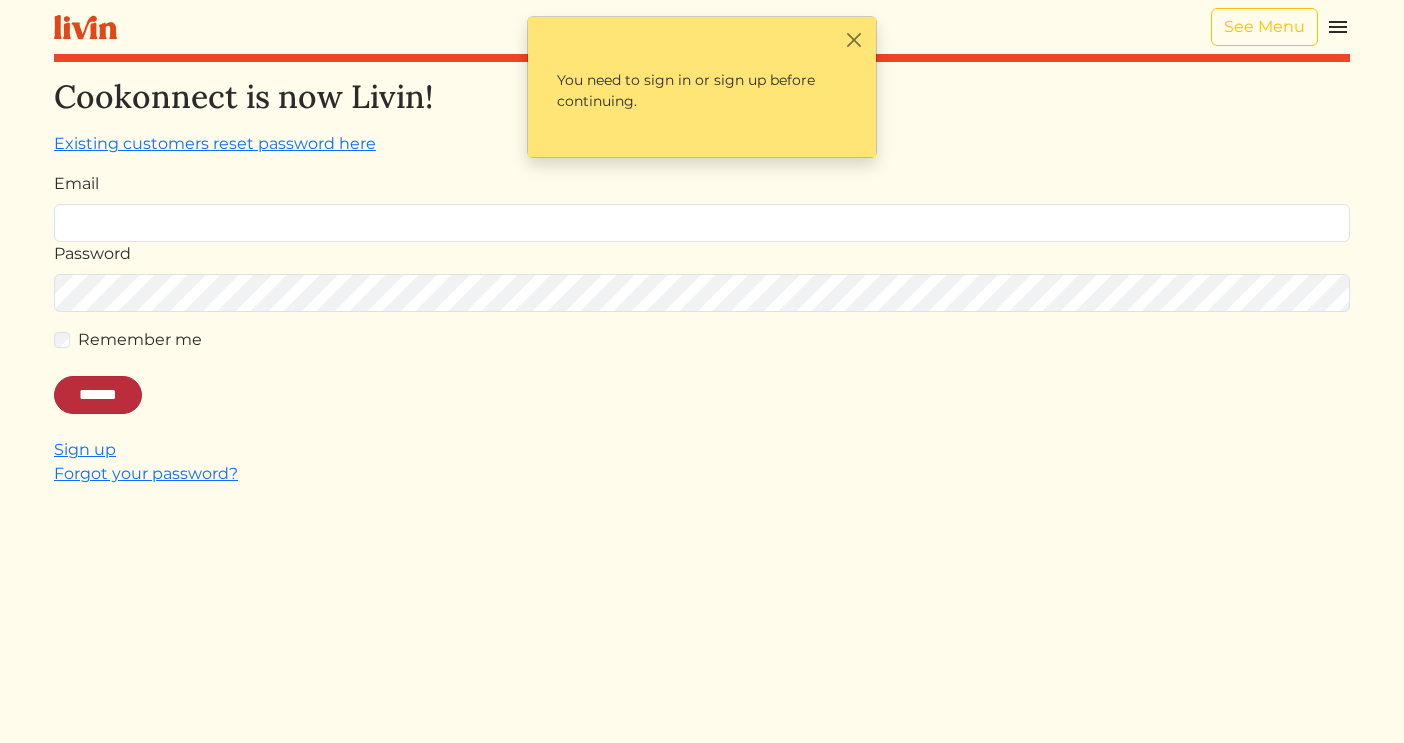 type on "**********" 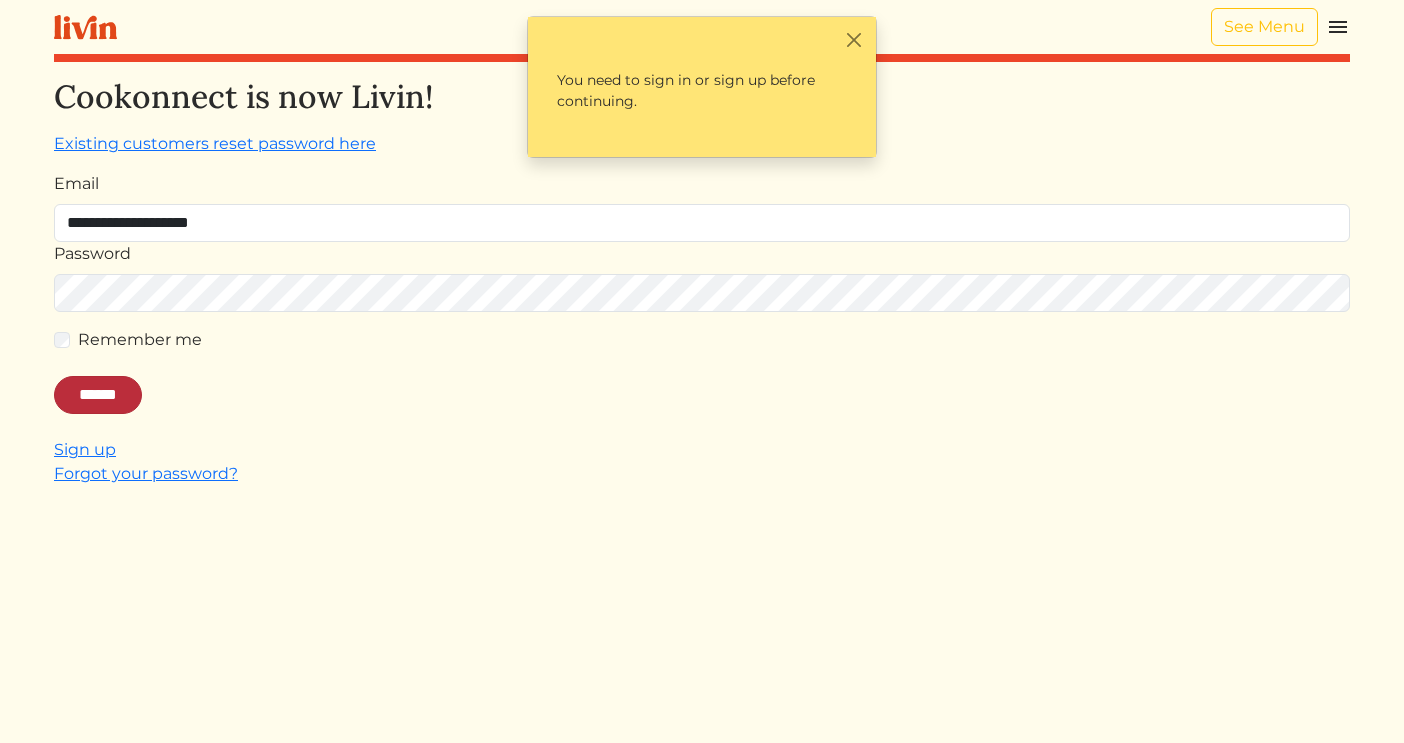 click on "******" at bounding box center [98, 395] 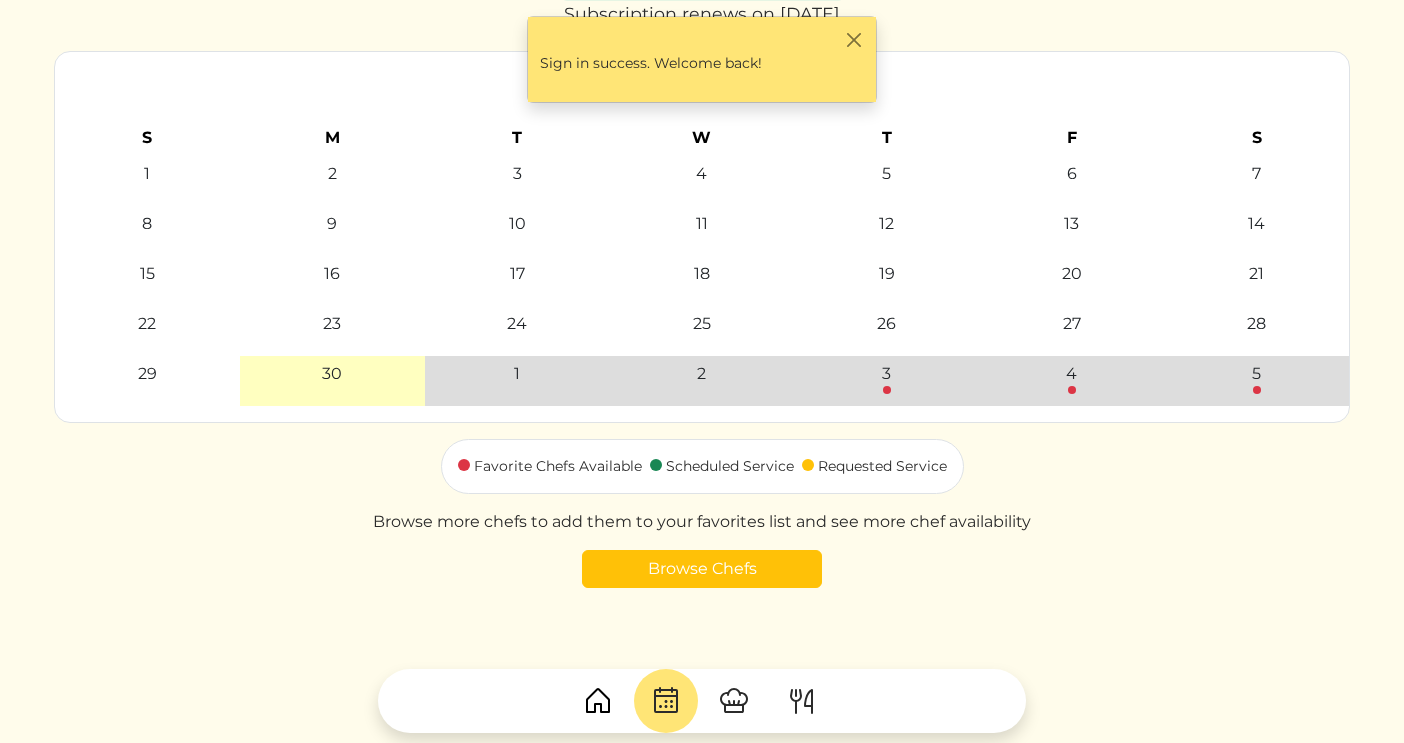 scroll, scrollTop: 162, scrollLeft: 0, axis: vertical 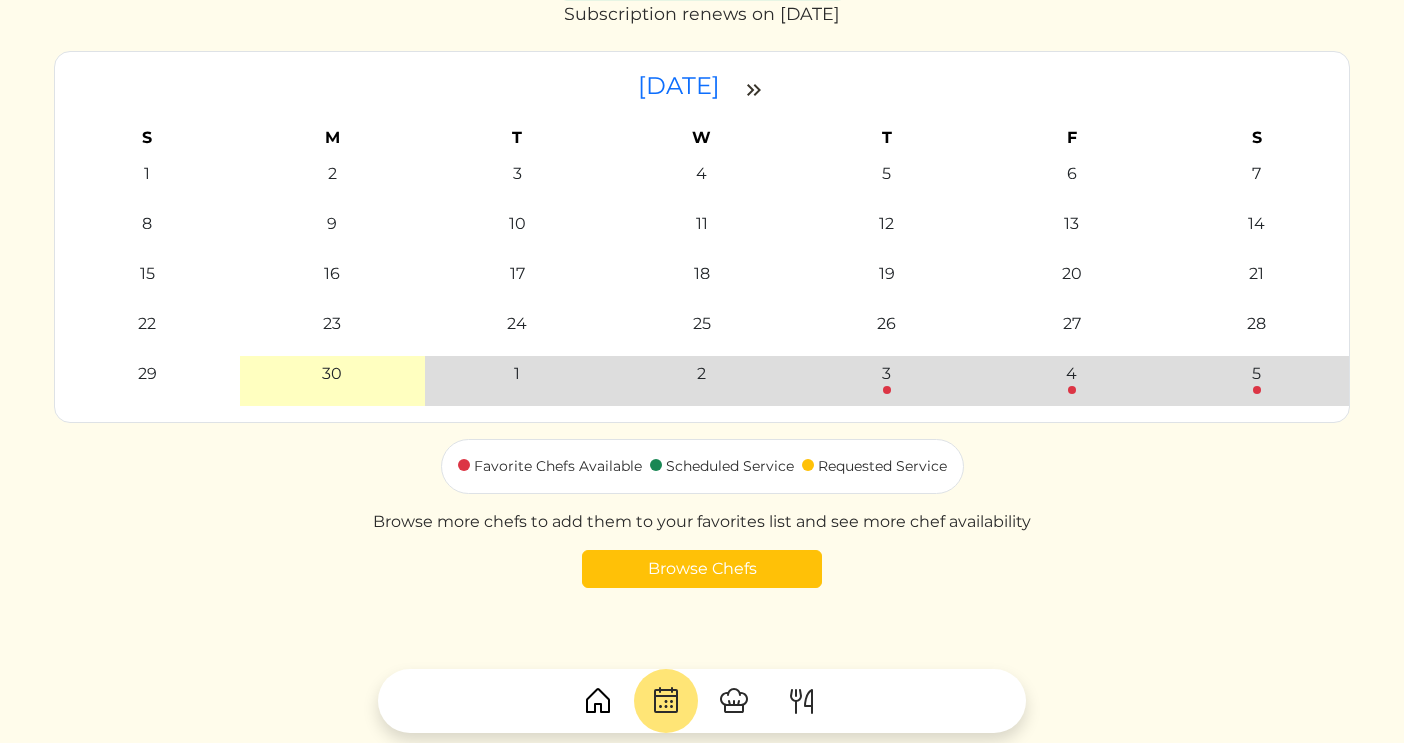 click at bounding box center (754, 90) 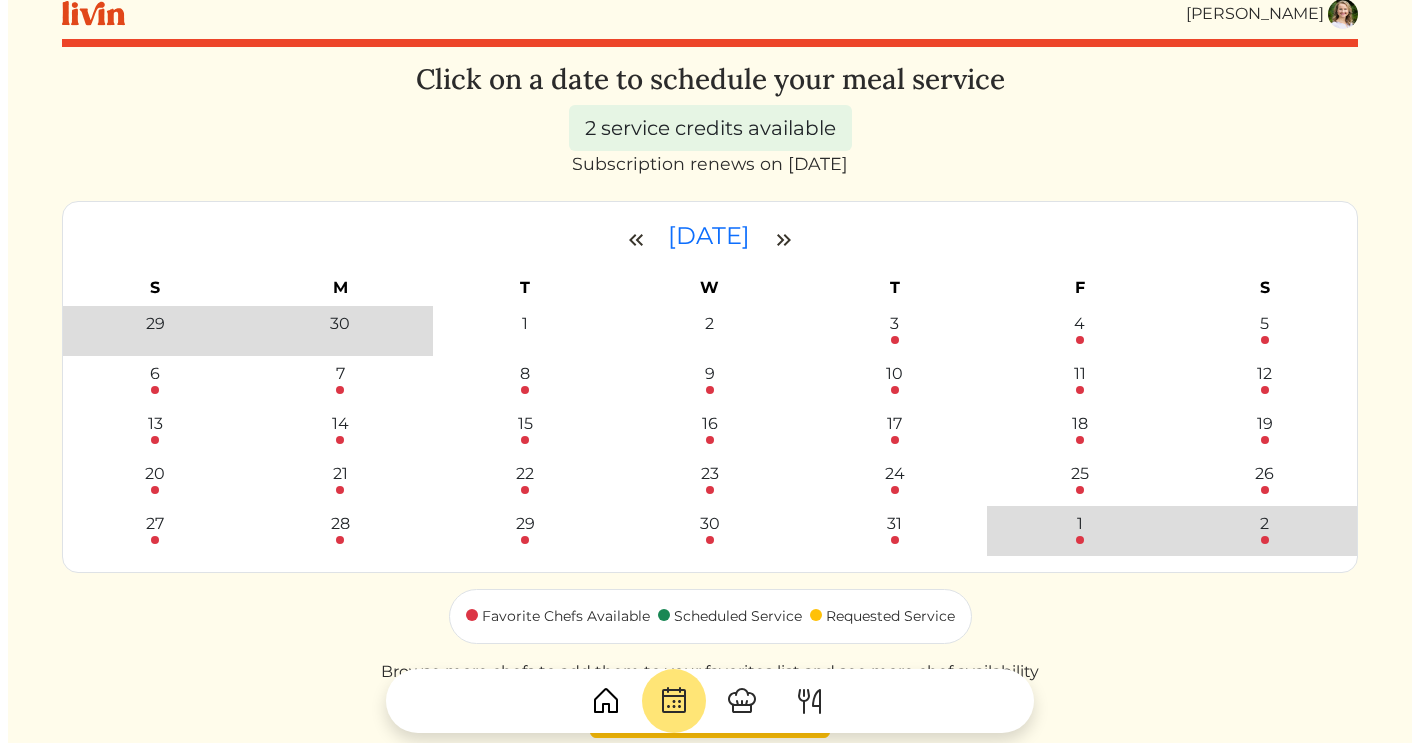 scroll, scrollTop: 16, scrollLeft: 0, axis: vertical 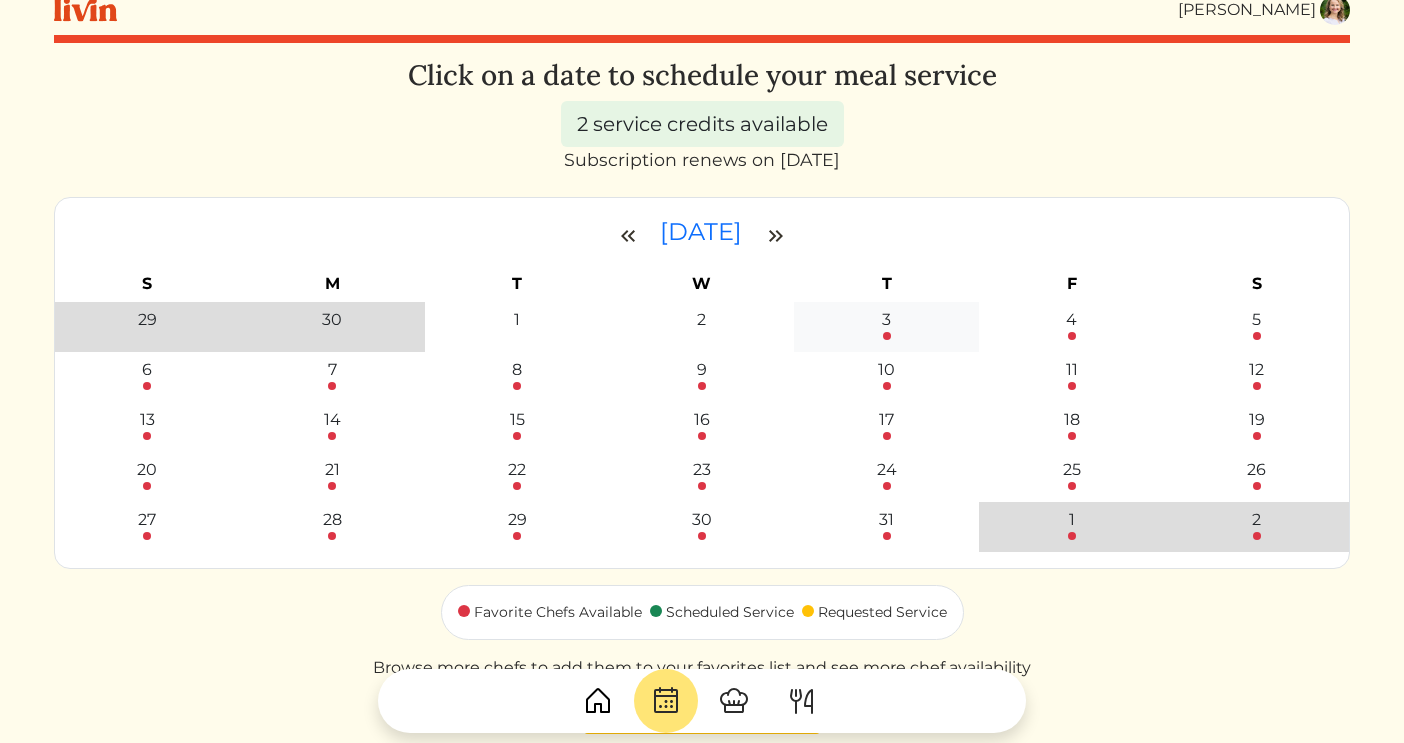 click at bounding box center (887, 336) 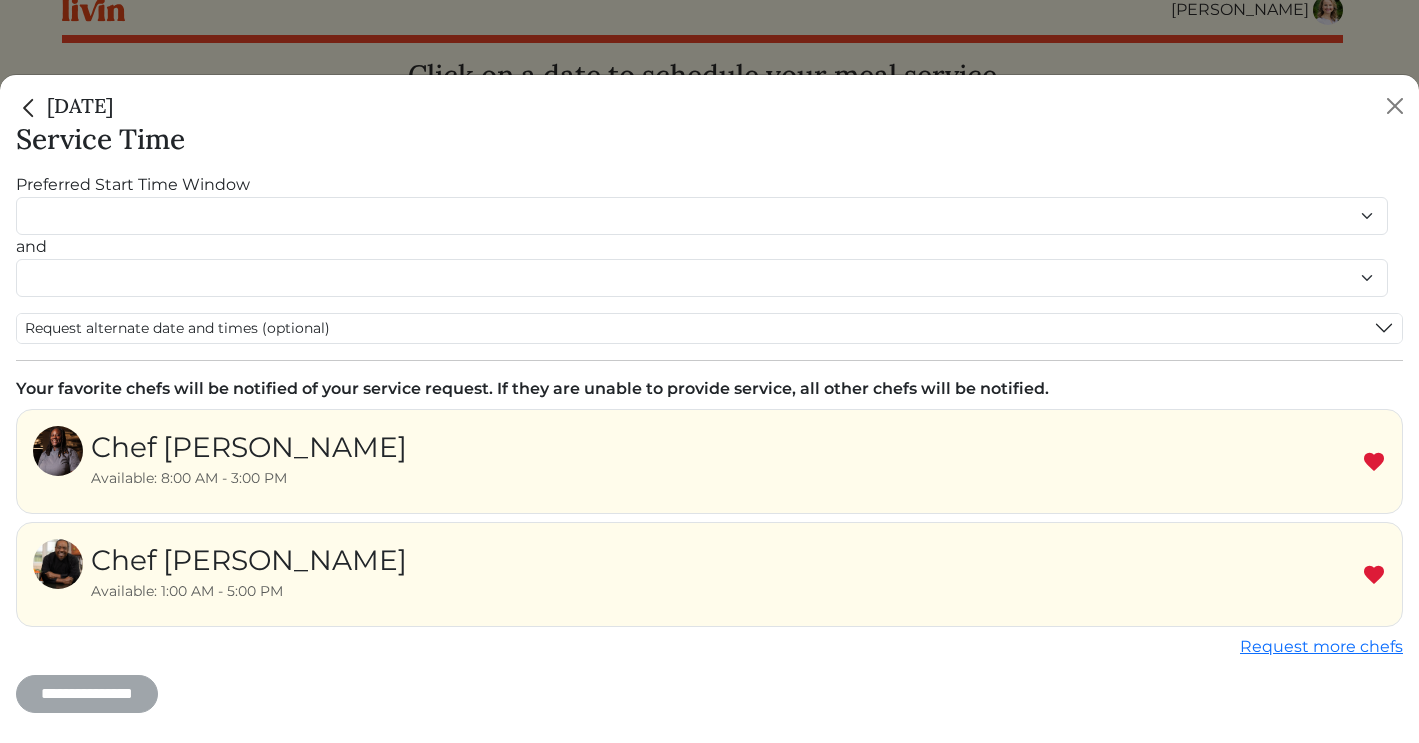 scroll, scrollTop: 8, scrollLeft: 0, axis: vertical 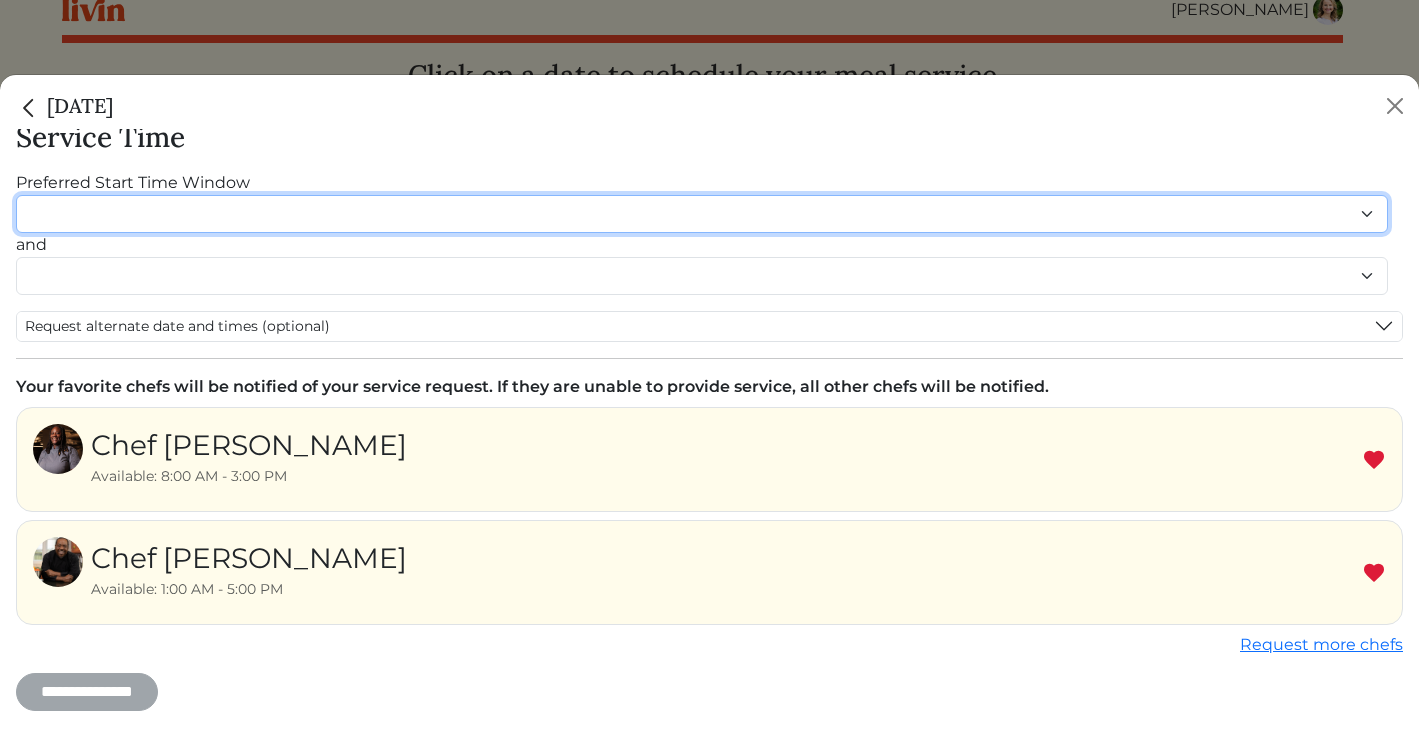 click on "*******
*******
*******
*******
*******
*******
********
********
********
********
********
********
*******
*******
*******
*******
*******
*******
*******
*******
*******
*******
*******
*******
*******
*******
*******
*******
*******
*******
********" at bounding box center (702, 214) 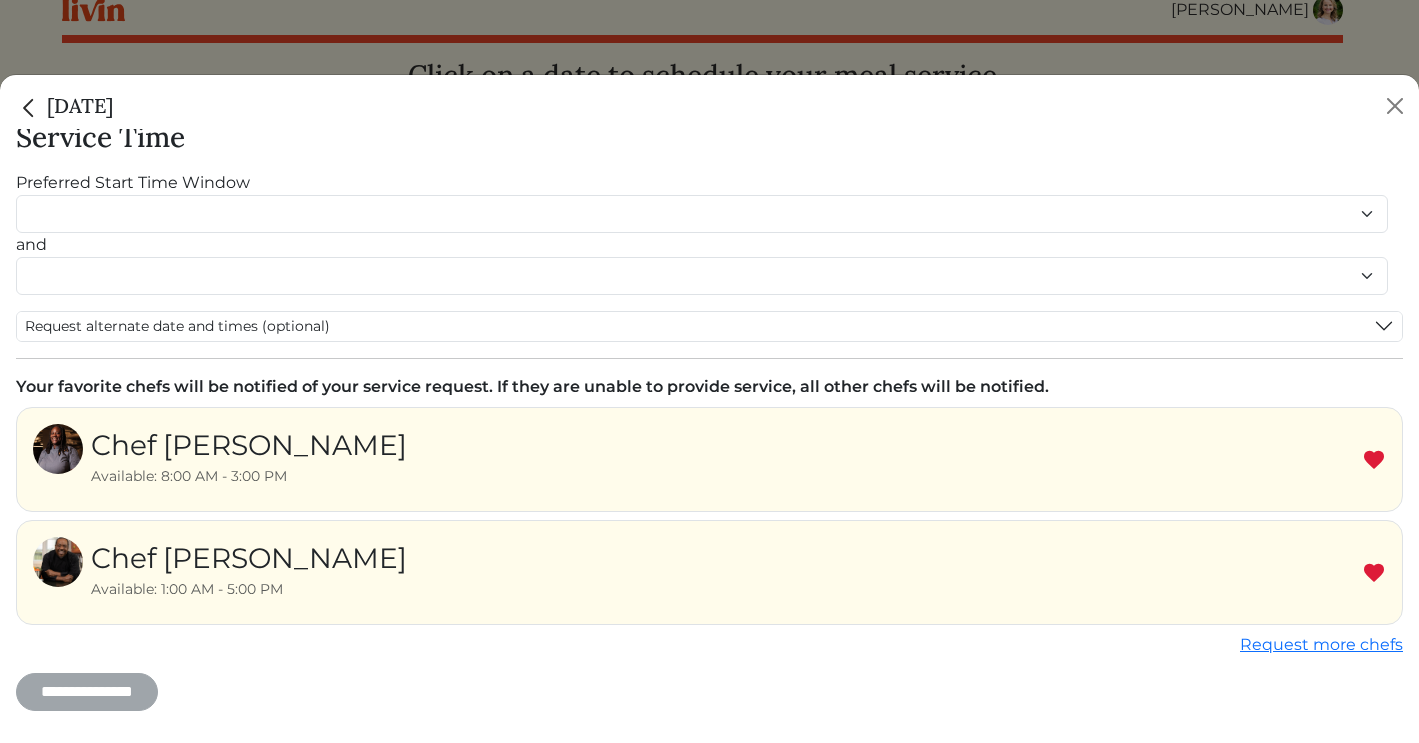 click on "Chef Ty" at bounding box center [249, 558] 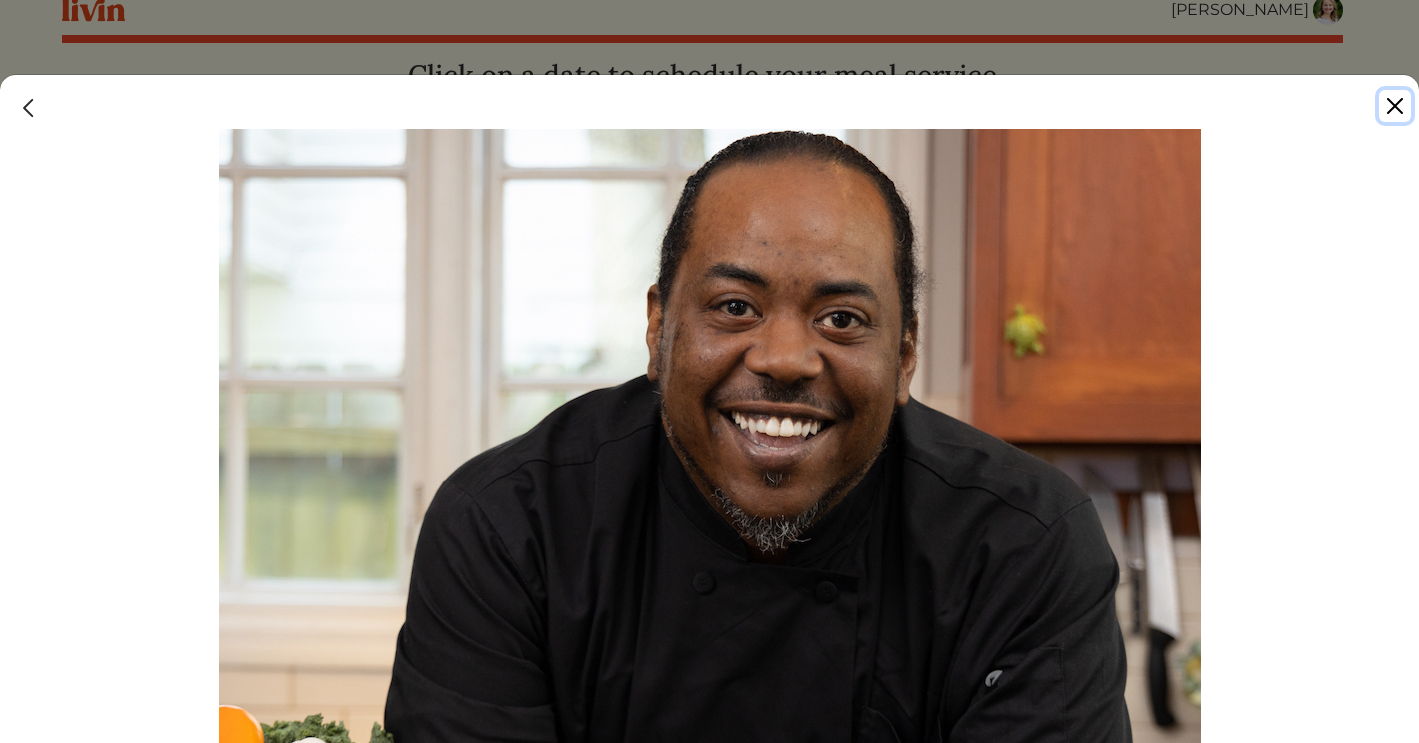 click at bounding box center (1395, 106) 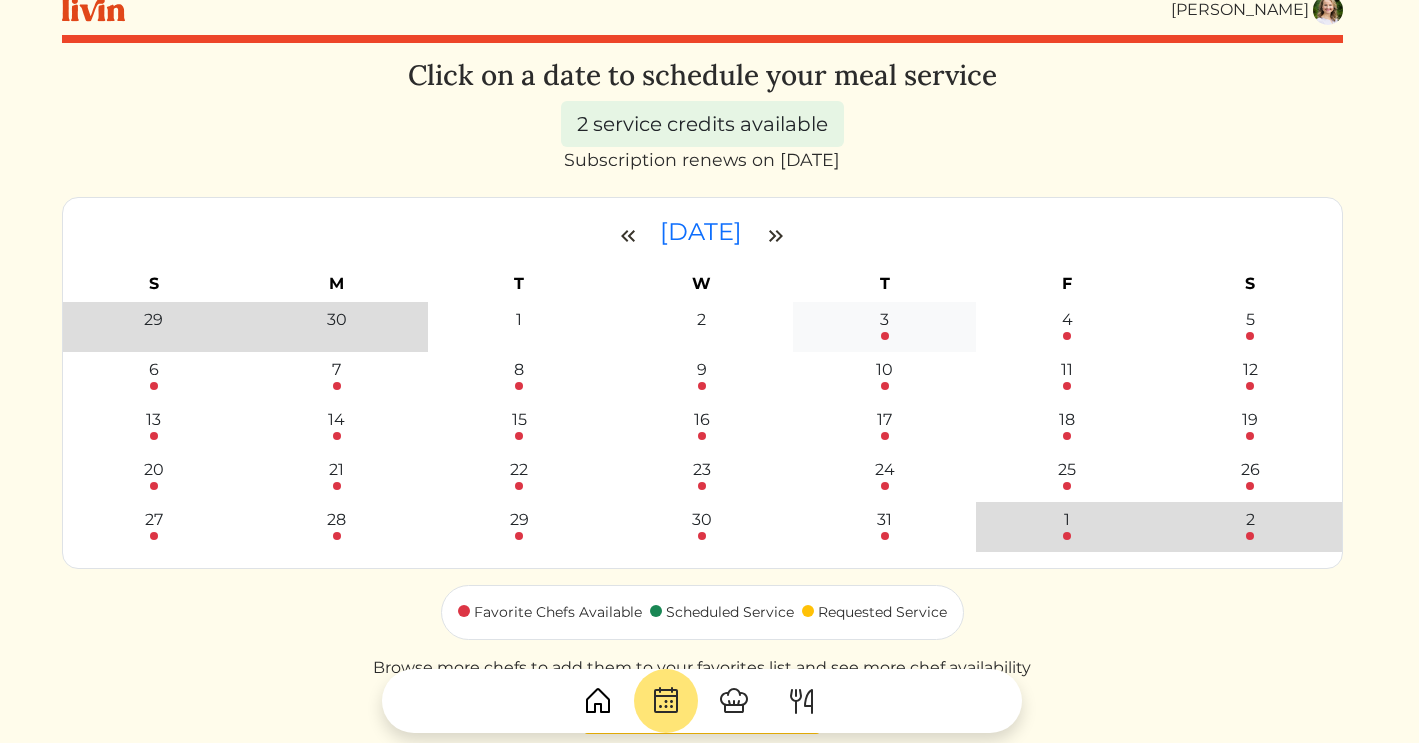 click on "3" at bounding box center (884, 324) 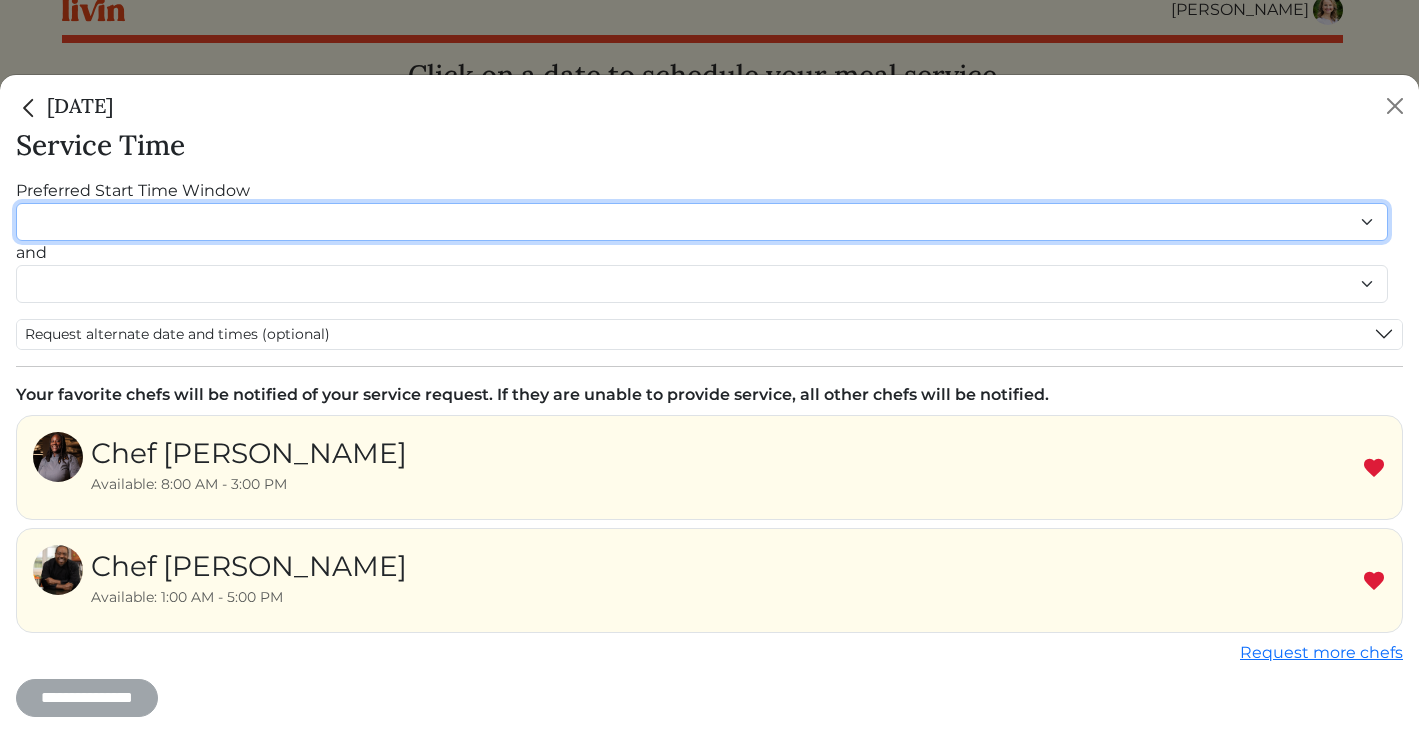 click on "*******
*******
*******
*******
*******
*******
********
********
********
********
********
********
*******
*******
*******
*******
*******
*******
*******
*******
*******
*******
*******
*******
*******
*******
*******
*******
*******
*******
********" at bounding box center [702, 222] 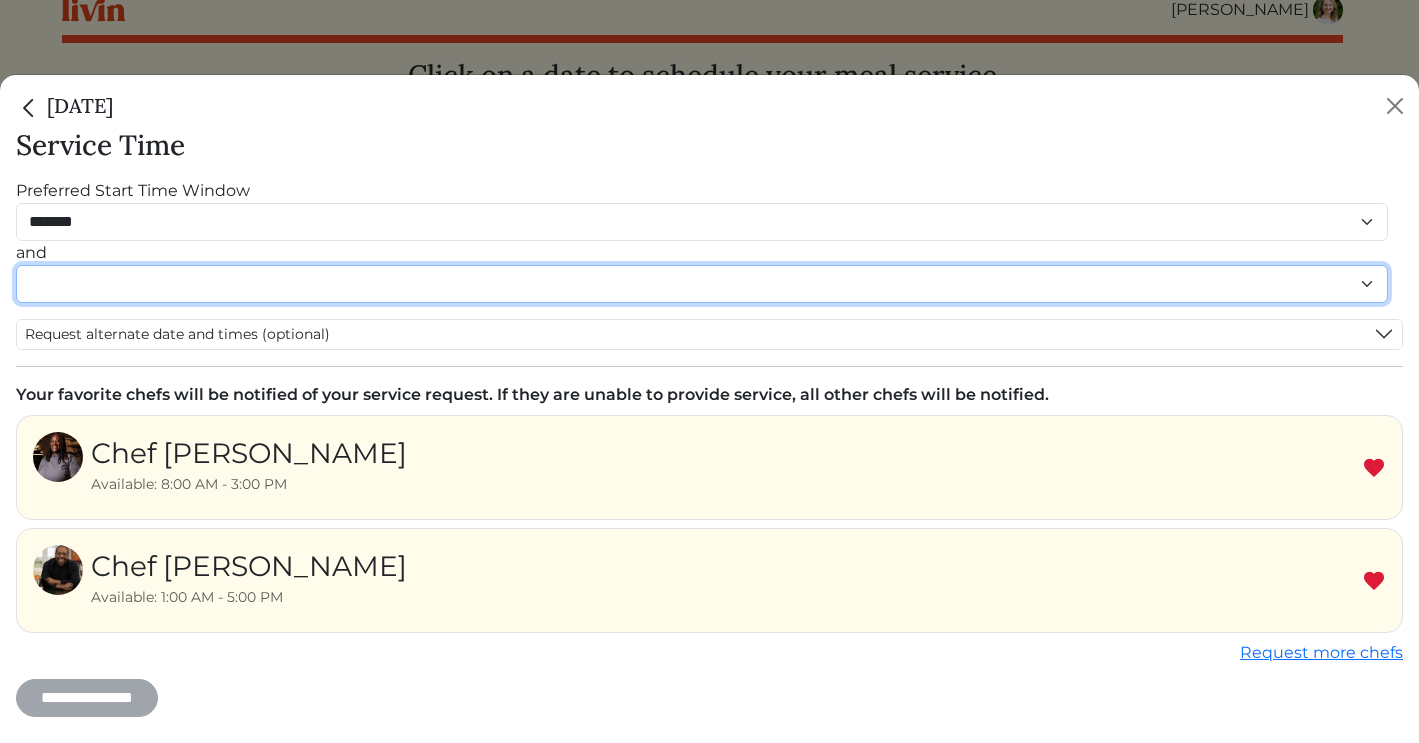 click on "*******
*******
*******
*******
*******
*******
********
********
********
********
********
********
*******
*******
*******
*******
*******
*******
*******
*******
*******
*******
*******
*******
*******
*******
*******
*******
*******
*******
********" at bounding box center [702, 284] 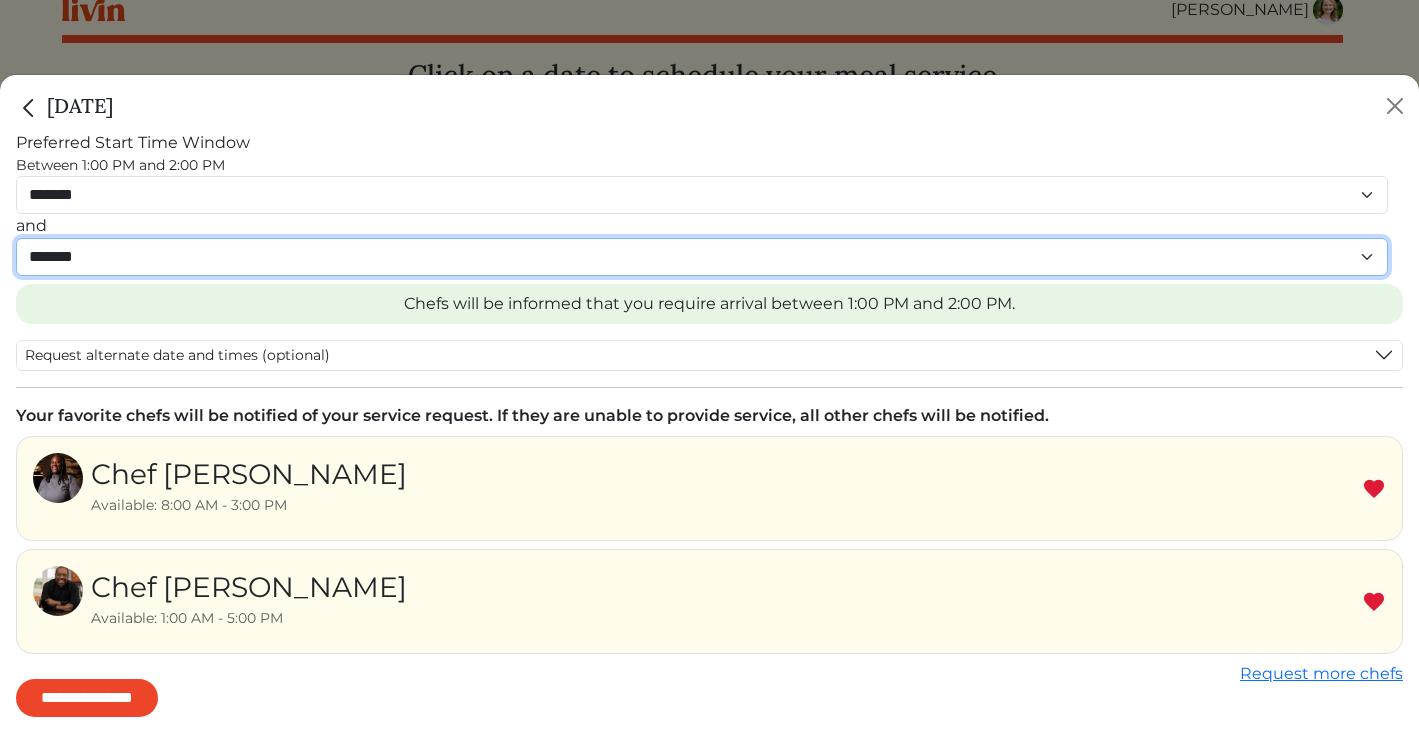 scroll, scrollTop: 77, scrollLeft: 0, axis: vertical 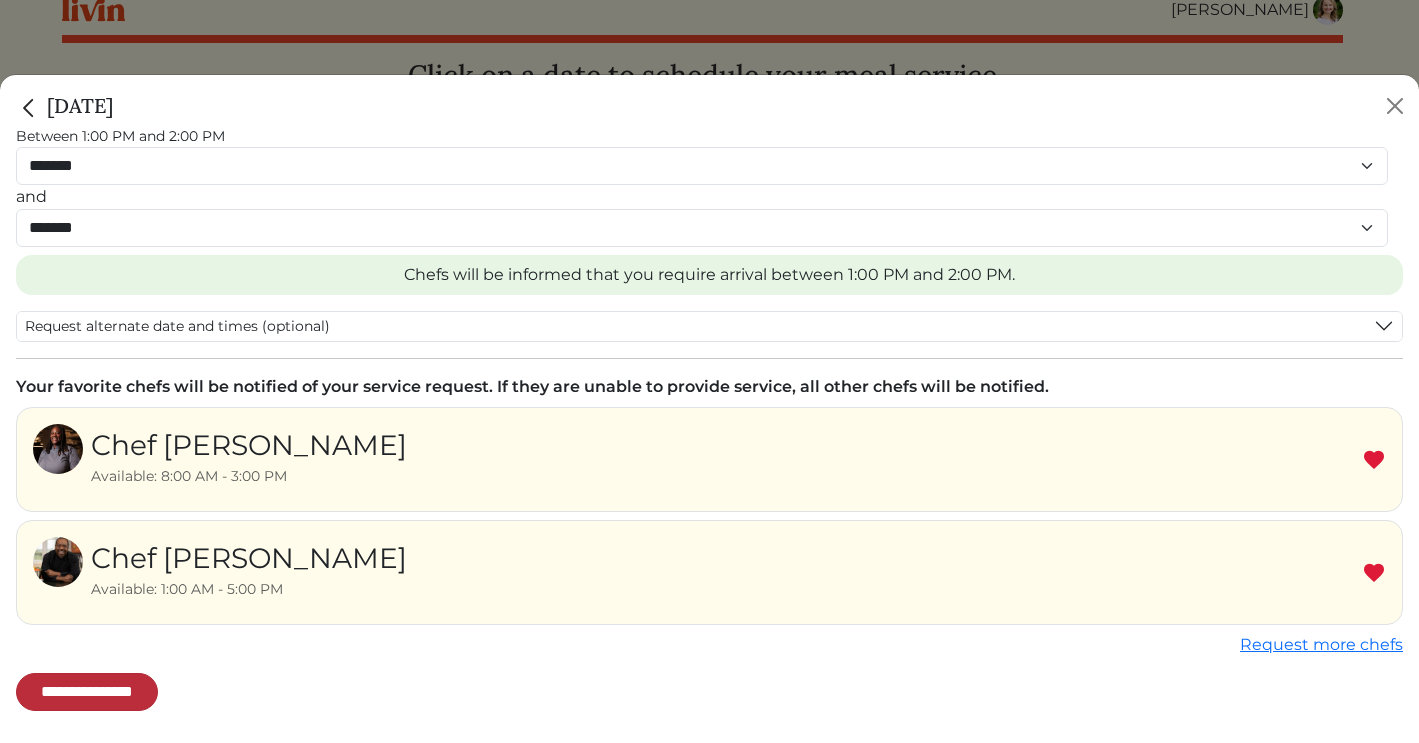 click on "**********" at bounding box center (87, 692) 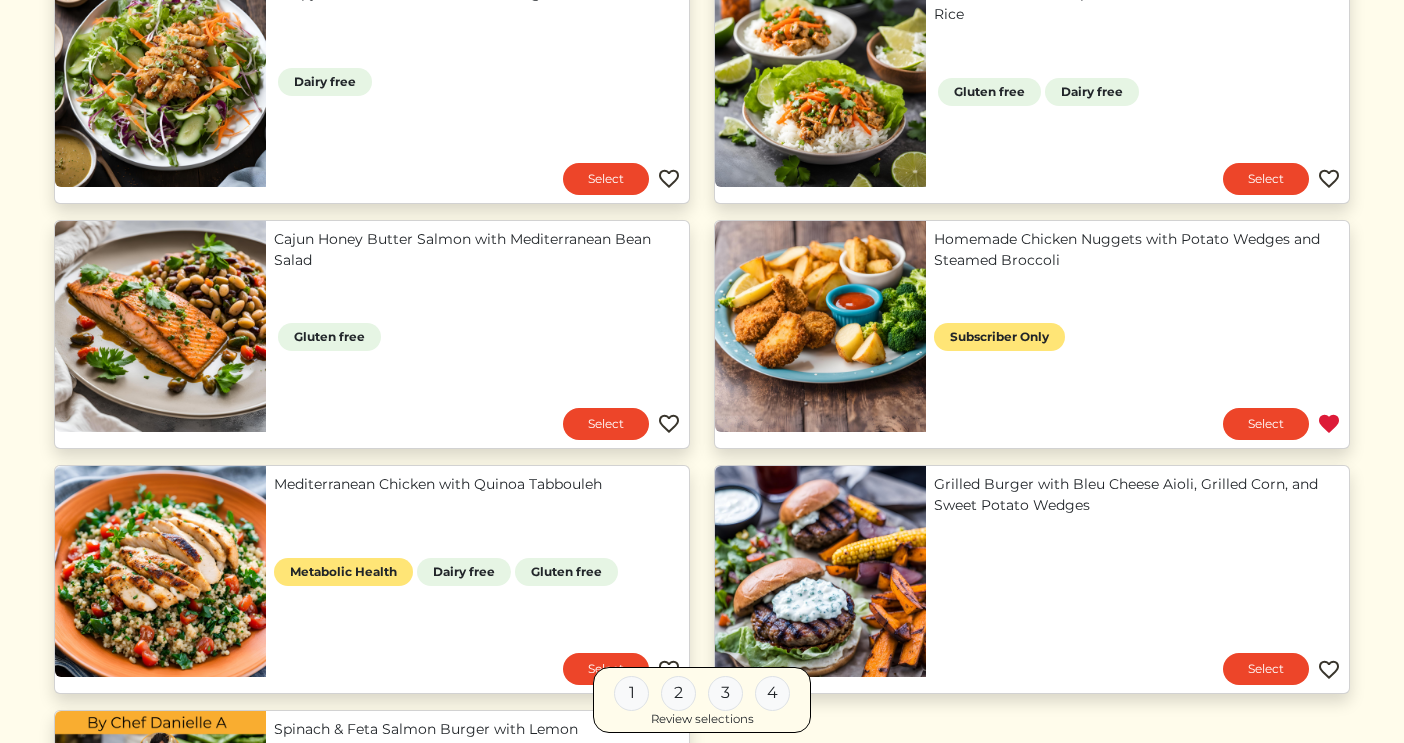 scroll, scrollTop: 1521, scrollLeft: 0, axis: vertical 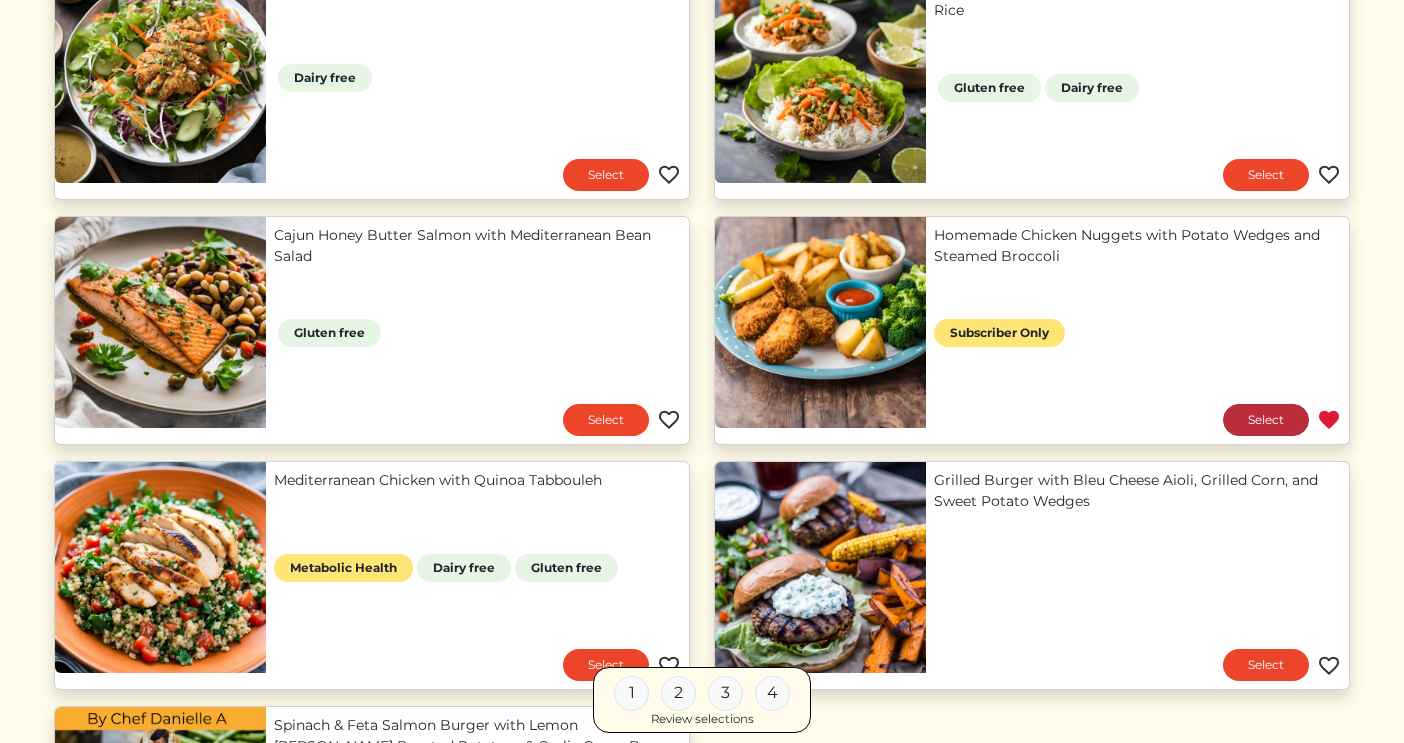 click on "Select" at bounding box center [1266, 420] 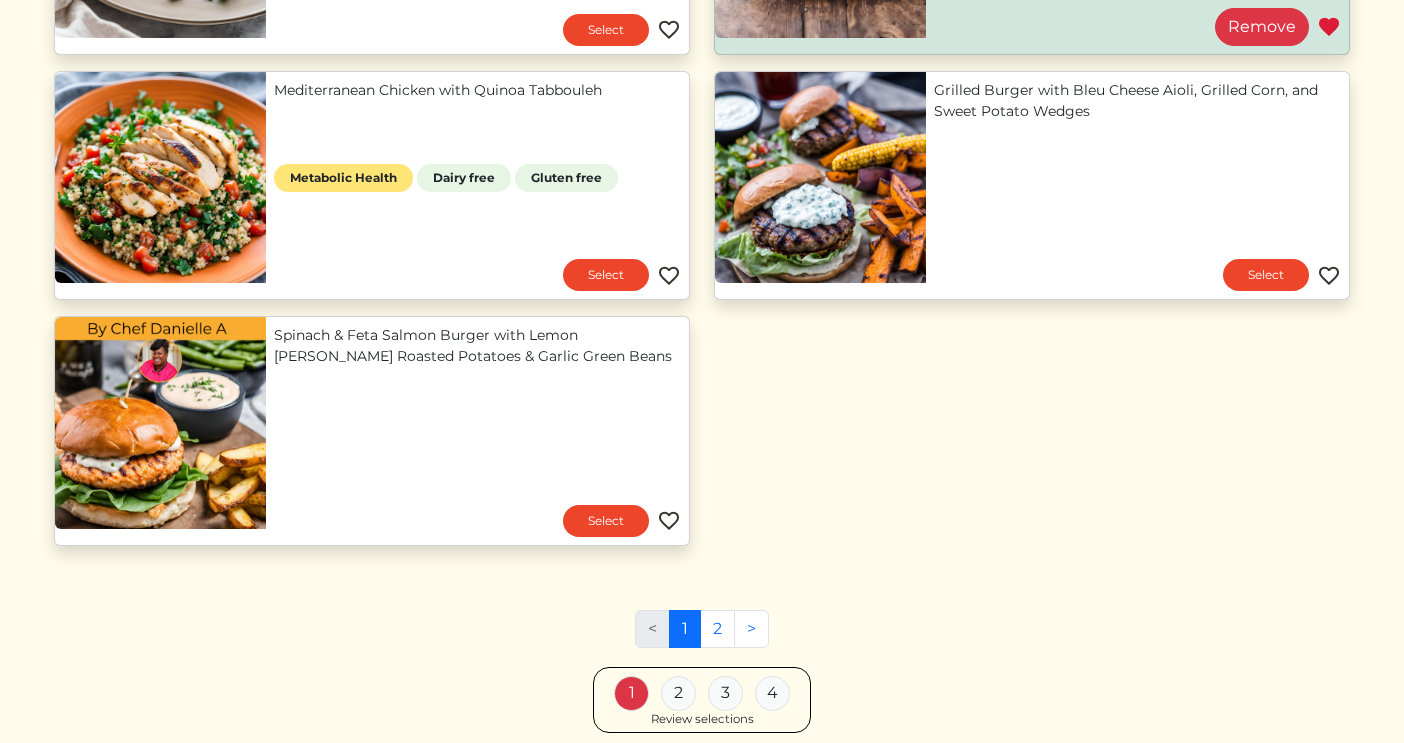 scroll, scrollTop: 1913, scrollLeft: 0, axis: vertical 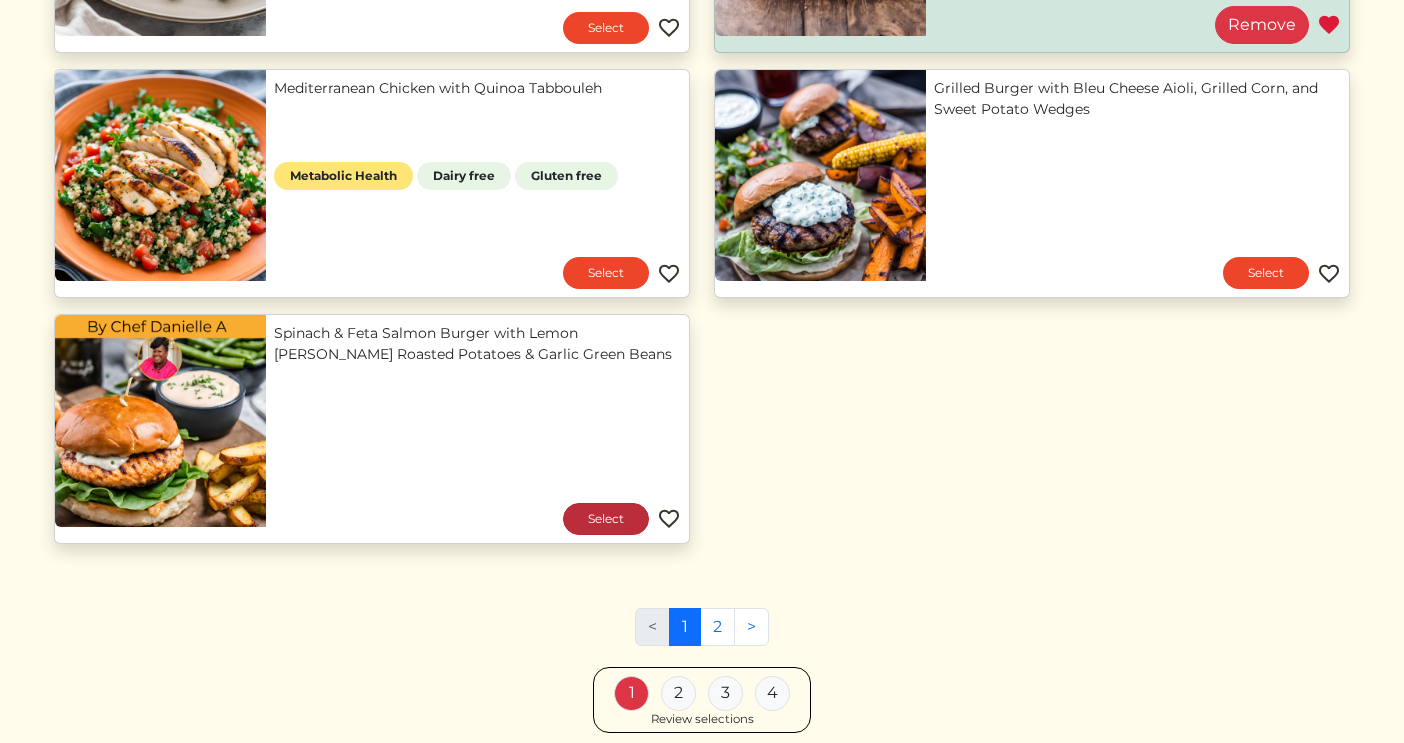click on "Select" at bounding box center [606, 519] 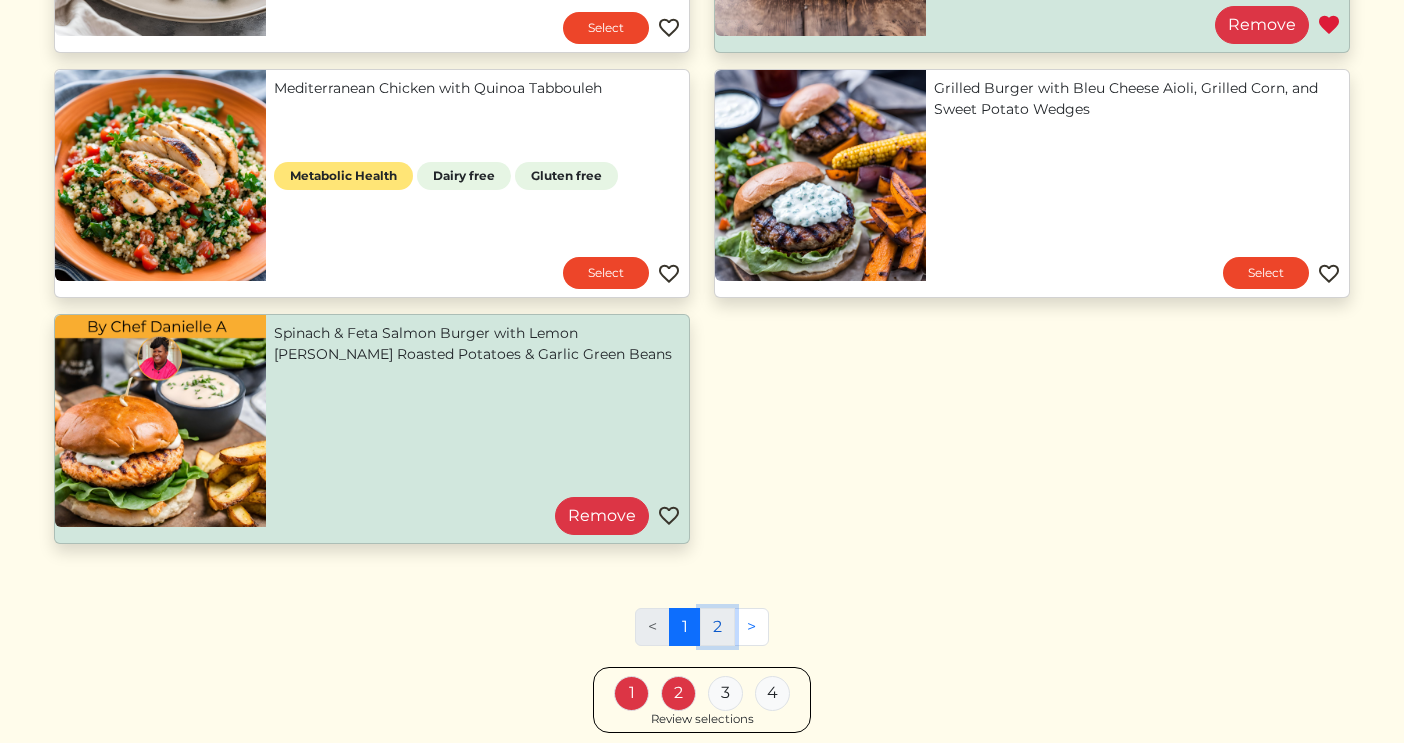 click on "2" at bounding box center [717, 627] 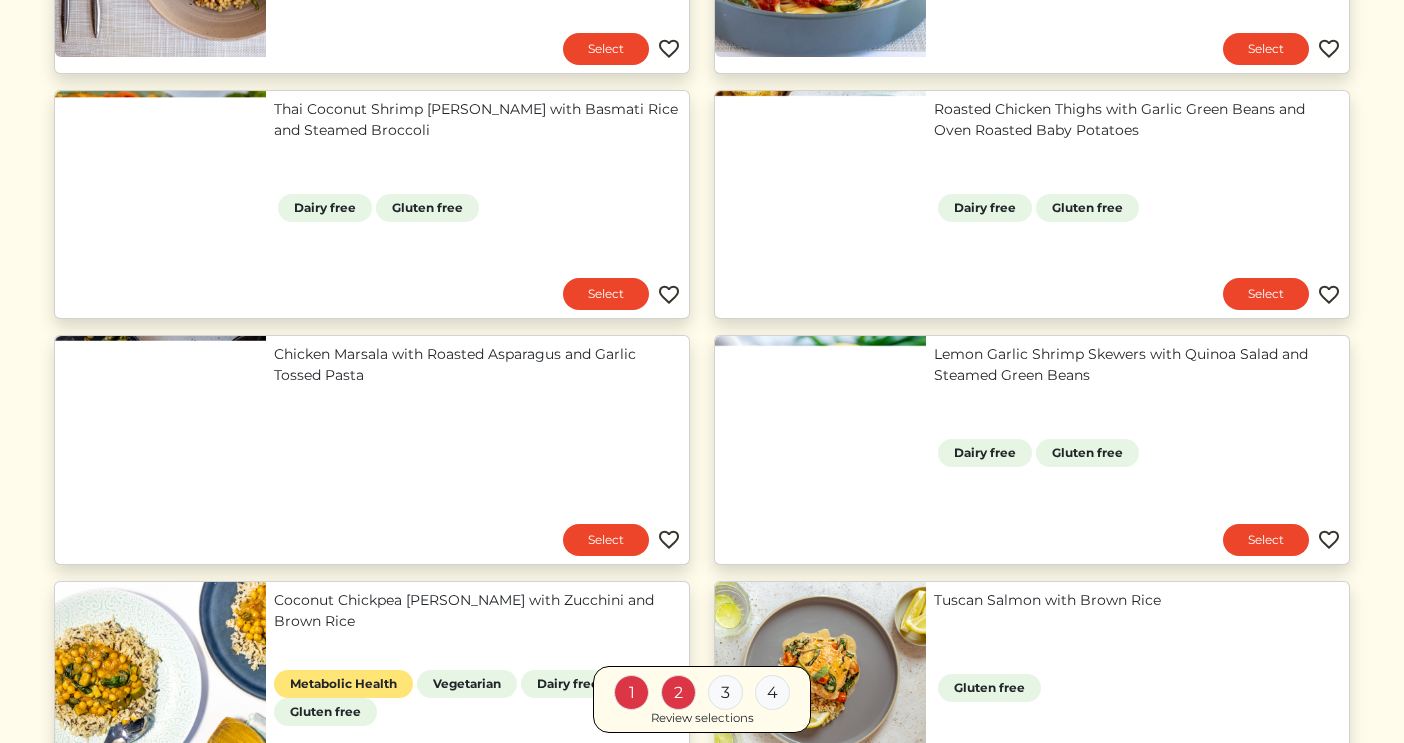 scroll, scrollTop: 1156, scrollLeft: 0, axis: vertical 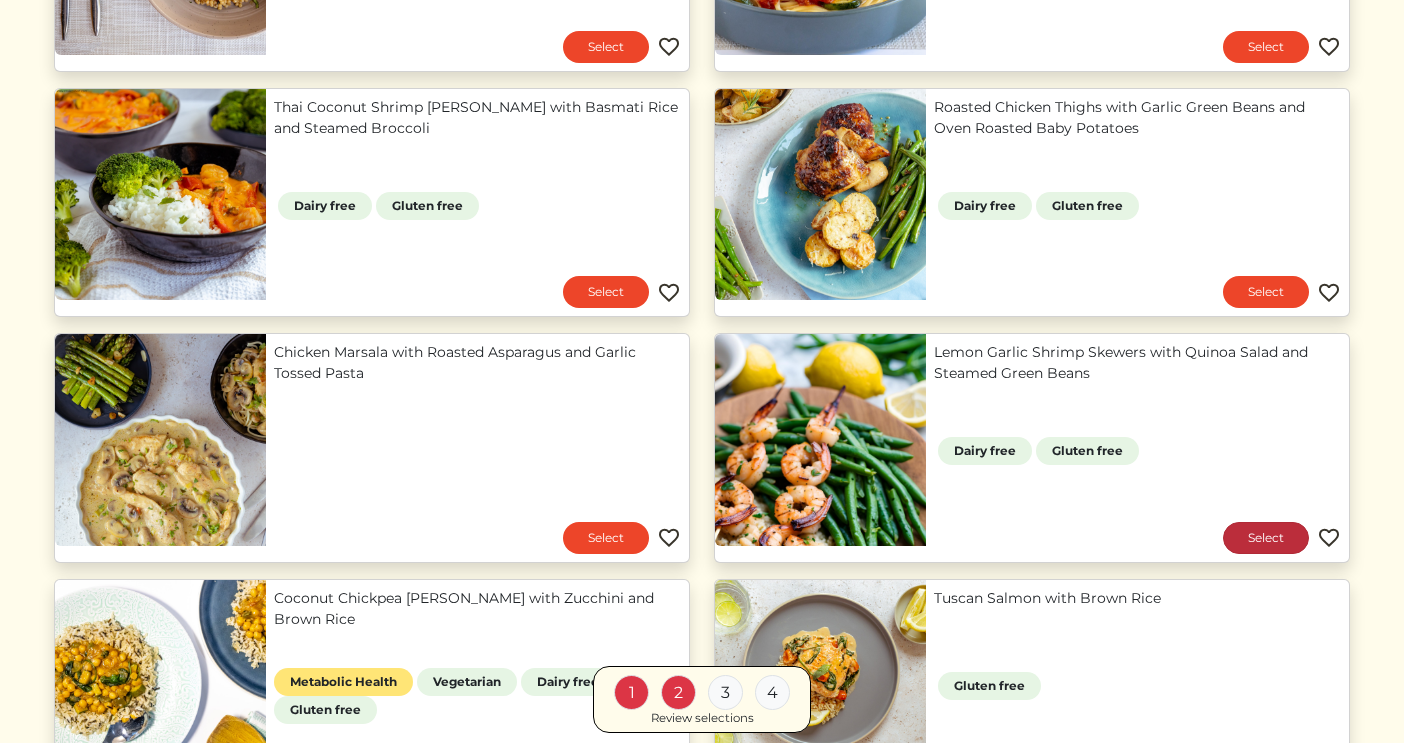 click on "Select" at bounding box center (1266, 538) 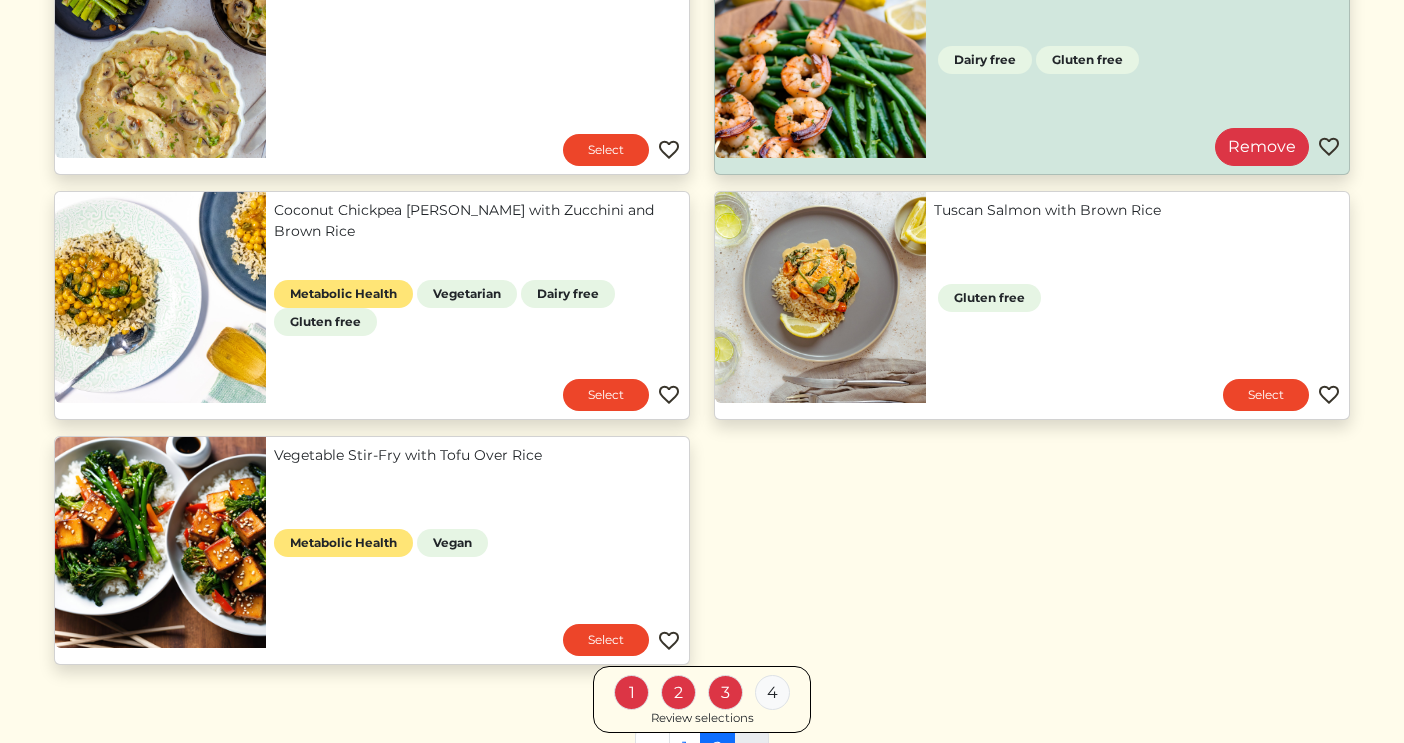 scroll, scrollTop: 1597, scrollLeft: 0, axis: vertical 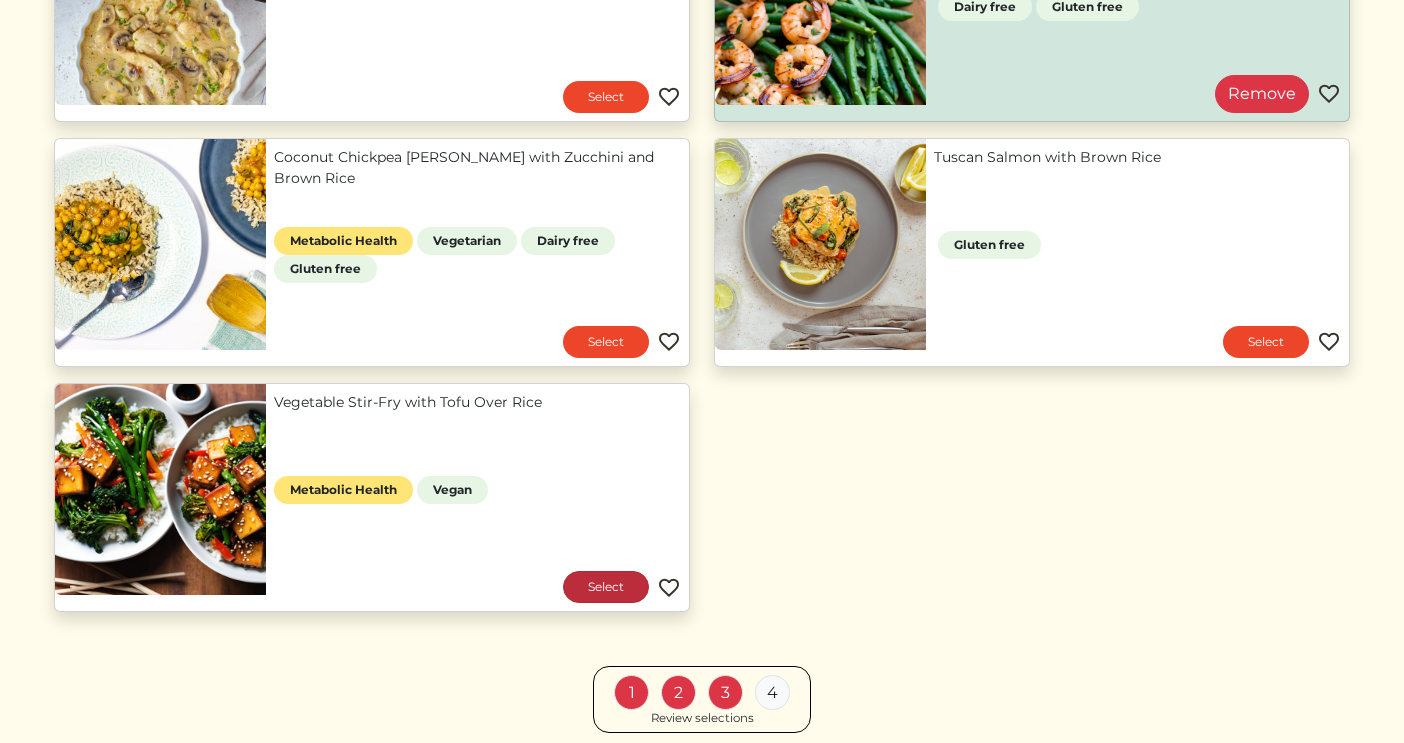 click on "Select" at bounding box center [606, 587] 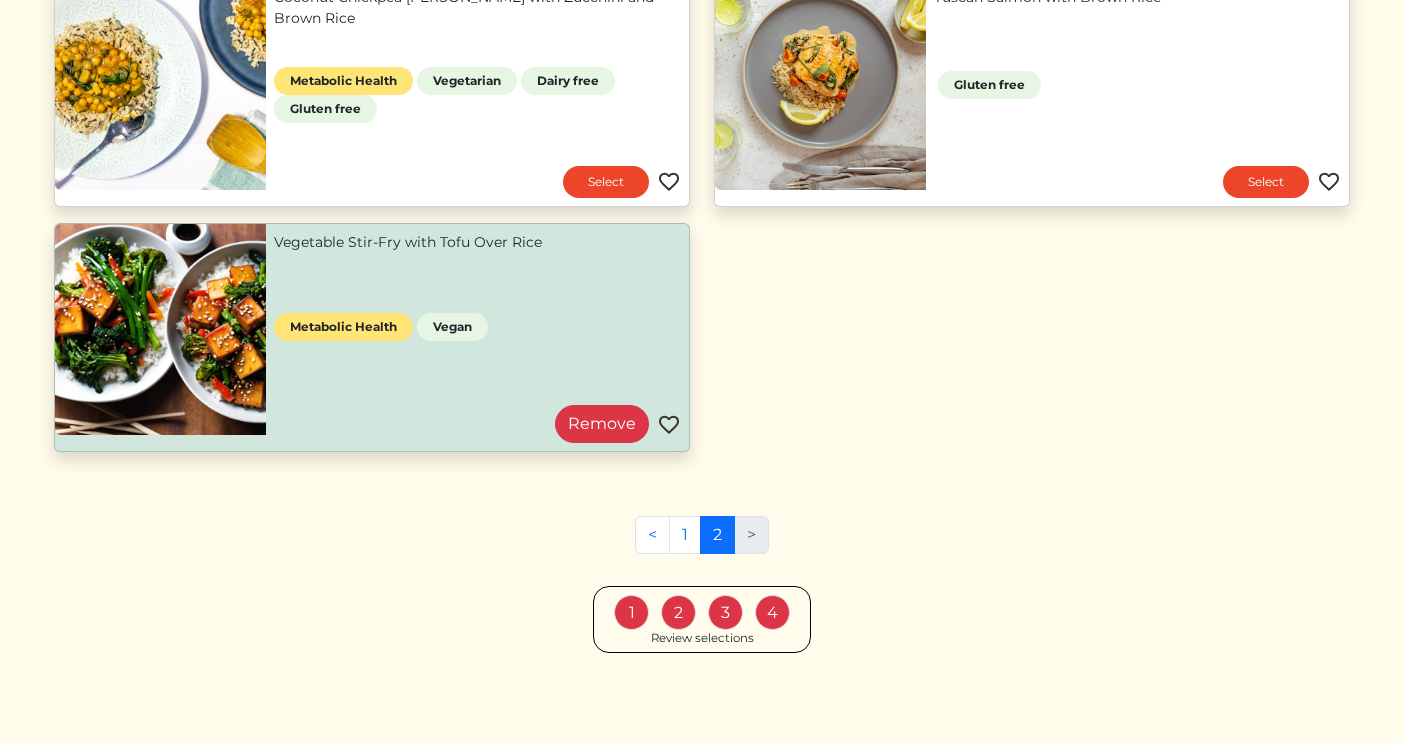 scroll, scrollTop: 1758, scrollLeft: 0, axis: vertical 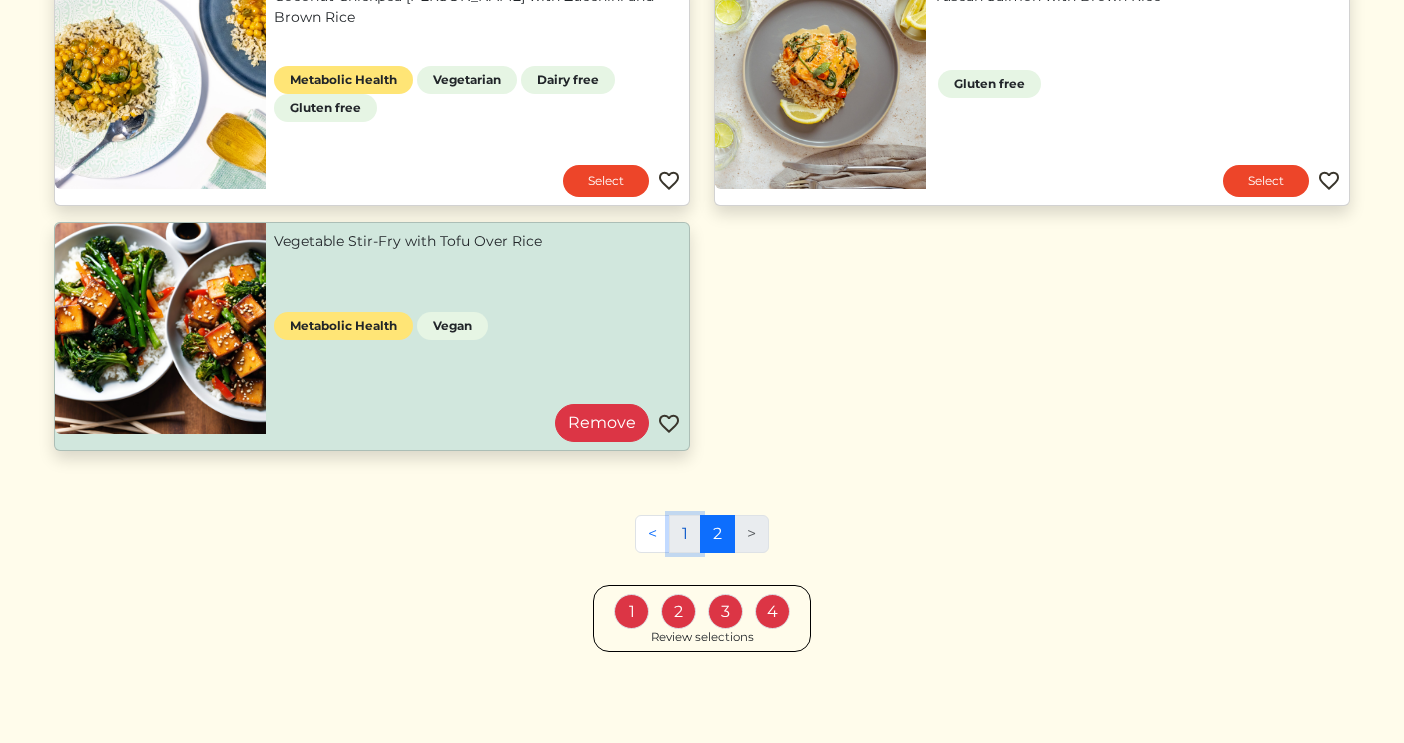 click on "1" at bounding box center [685, 534] 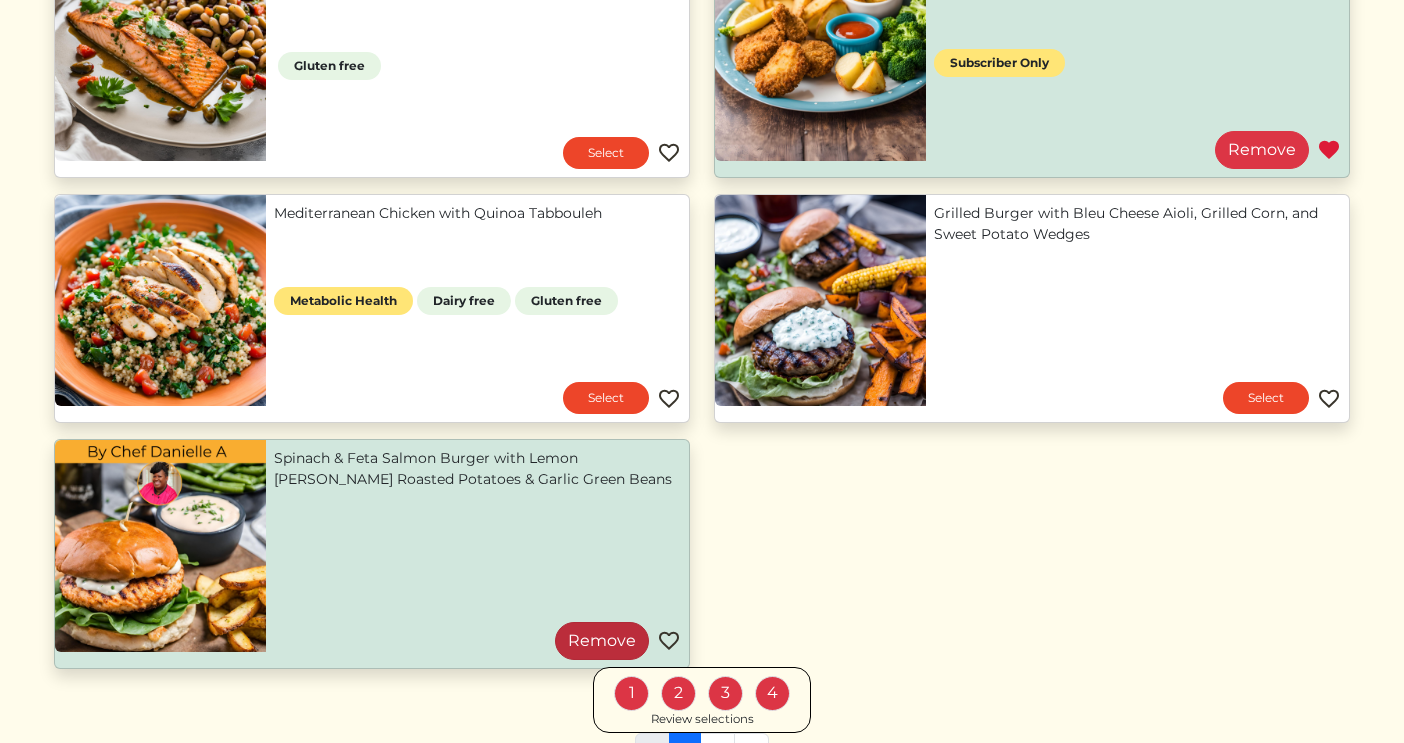 scroll, scrollTop: 2005, scrollLeft: 0, axis: vertical 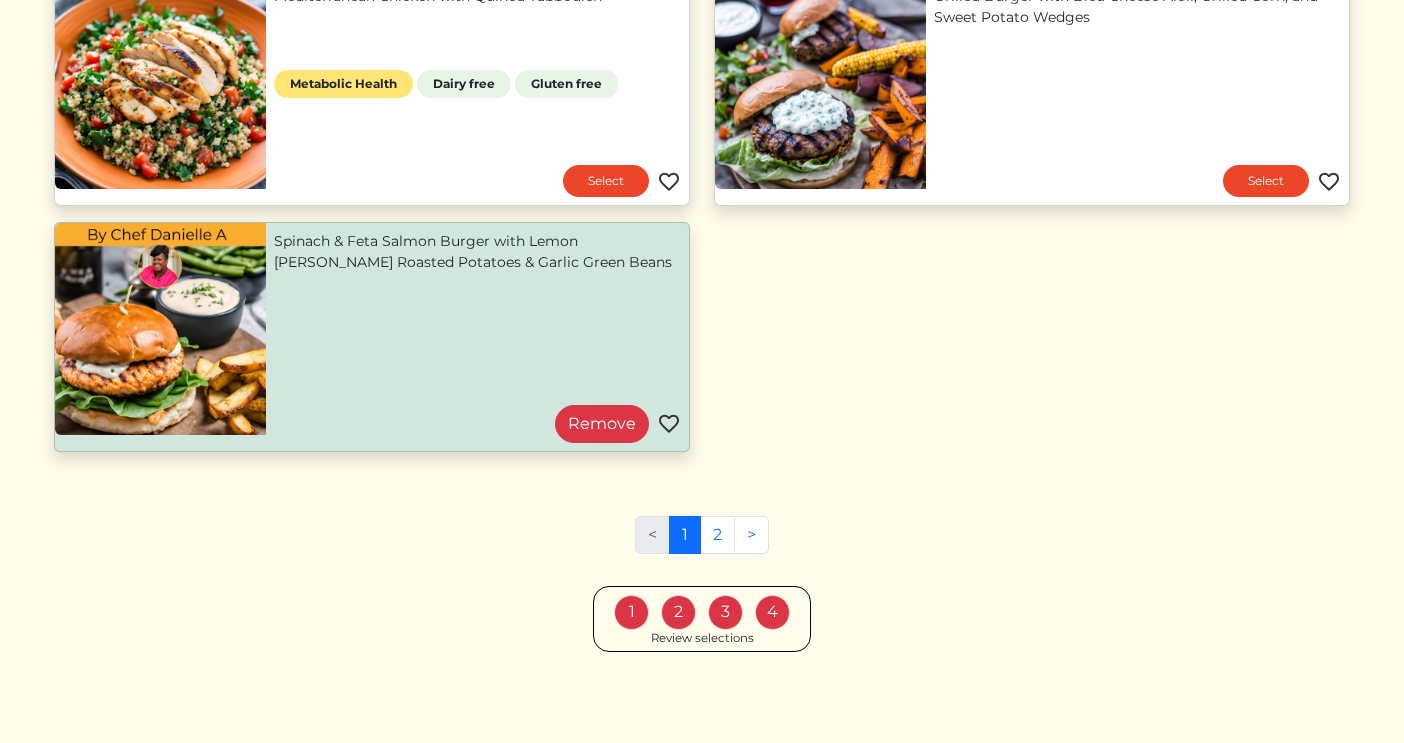 click on "4" at bounding box center [772, 612] 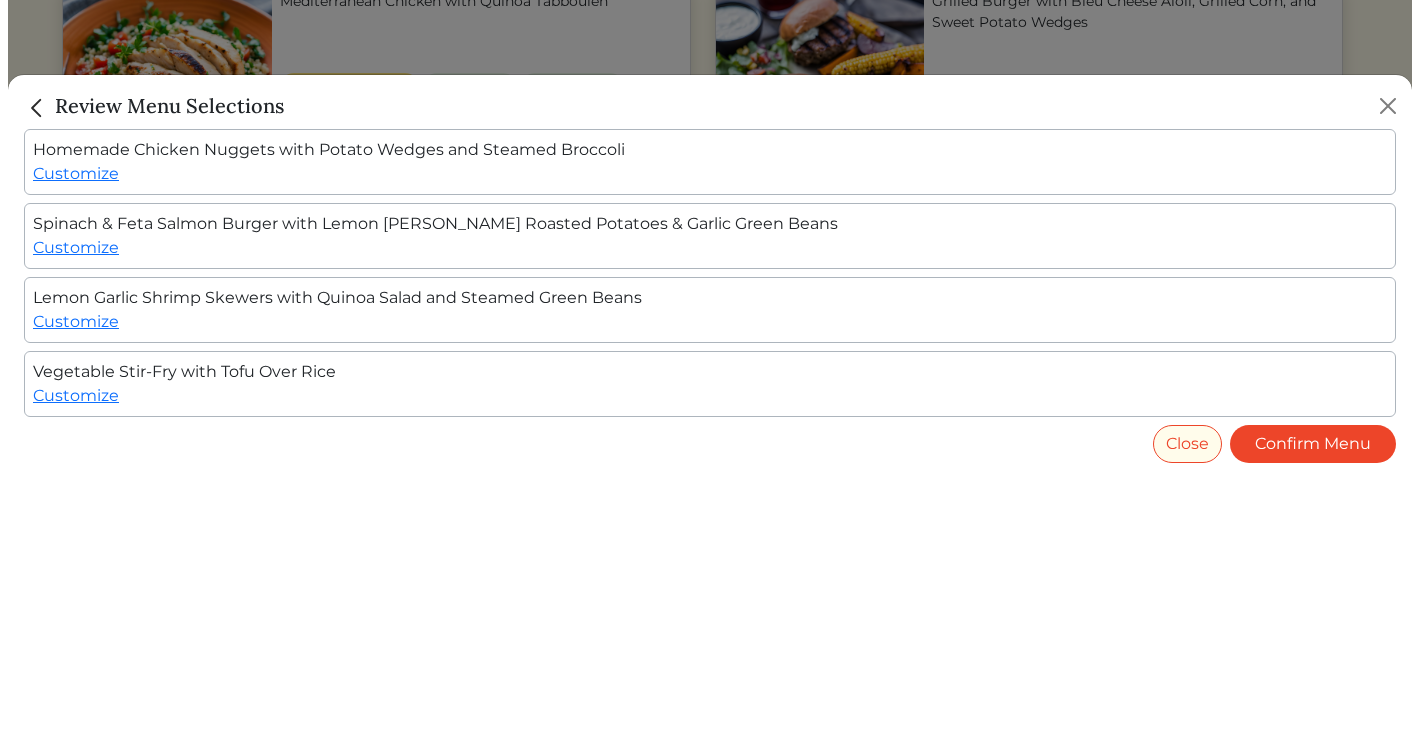 scroll, scrollTop: 1982, scrollLeft: 0, axis: vertical 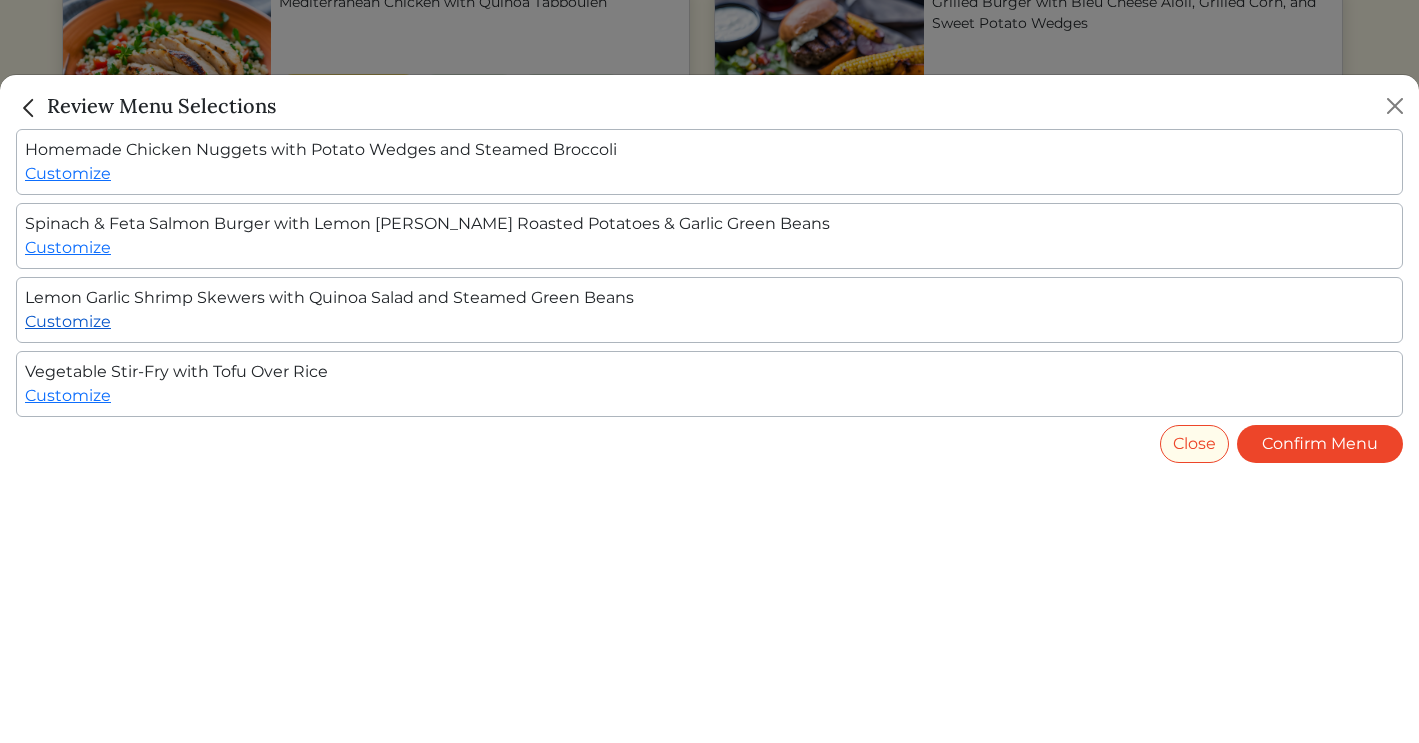 click on "Customize" at bounding box center (68, 321) 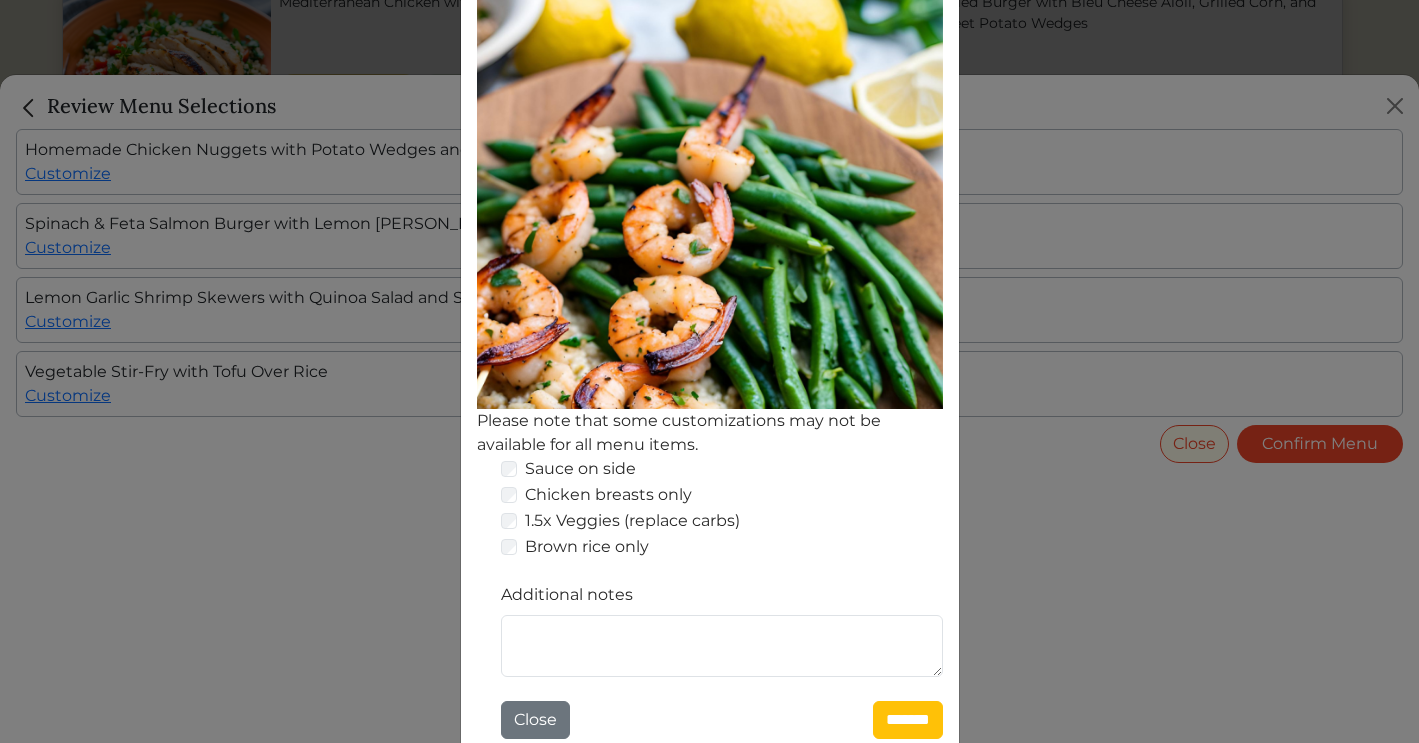 scroll, scrollTop: 450, scrollLeft: 0, axis: vertical 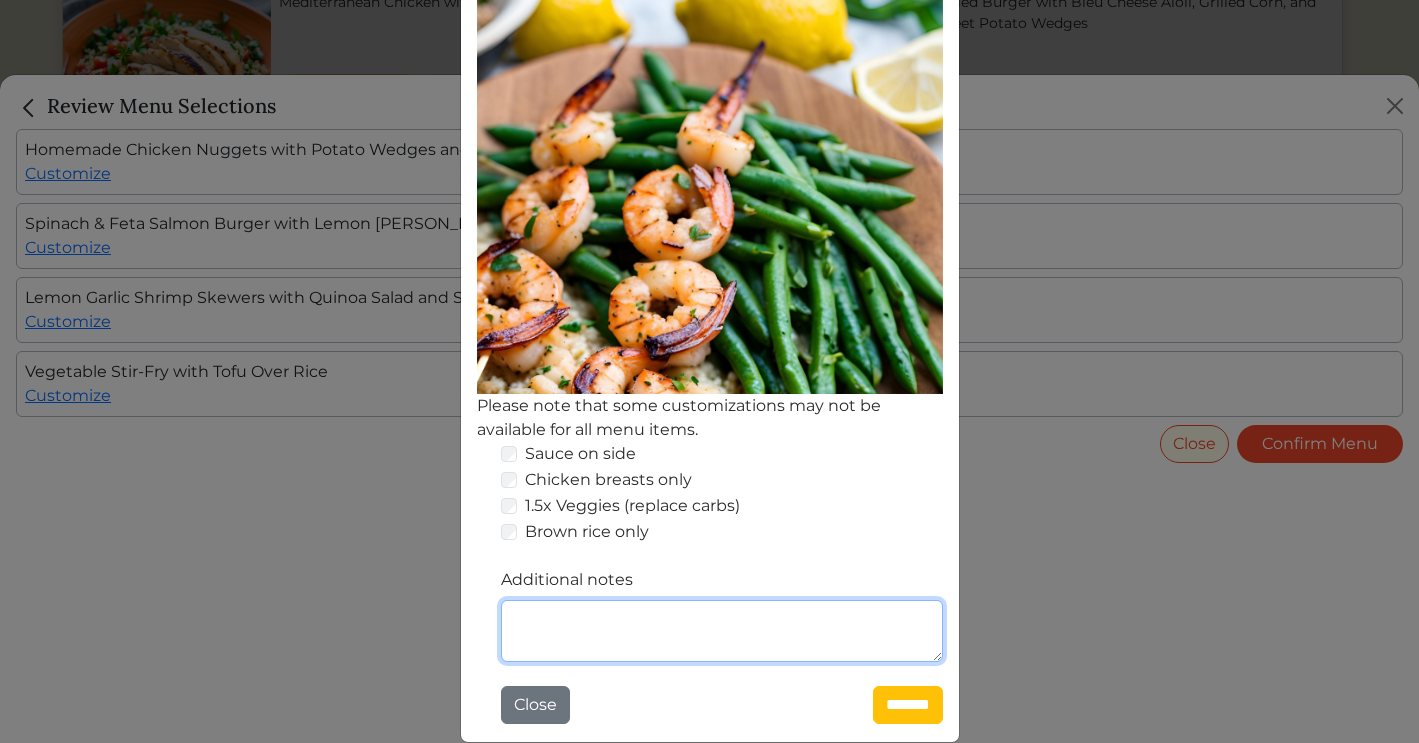 click on "Additional notes" at bounding box center [722, 631] 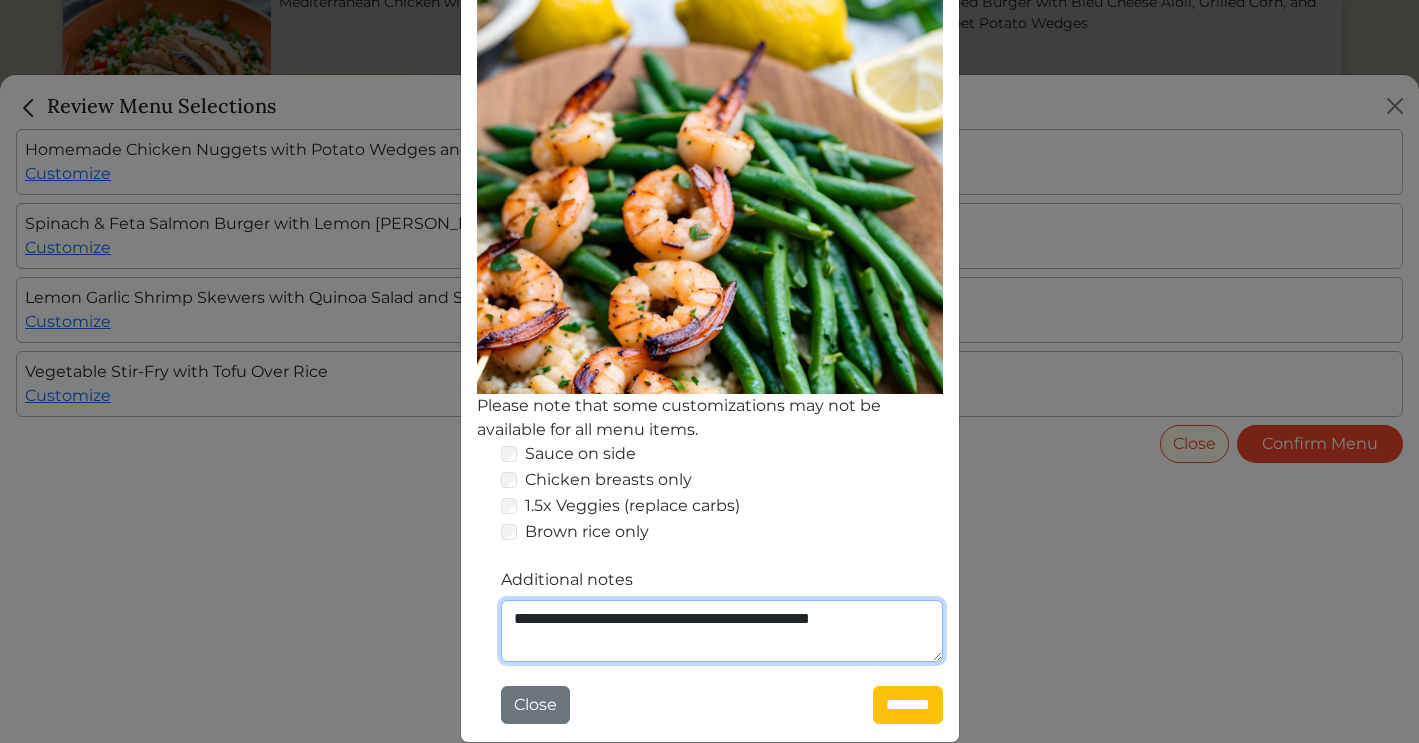 click on "**********" at bounding box center (722, 631) 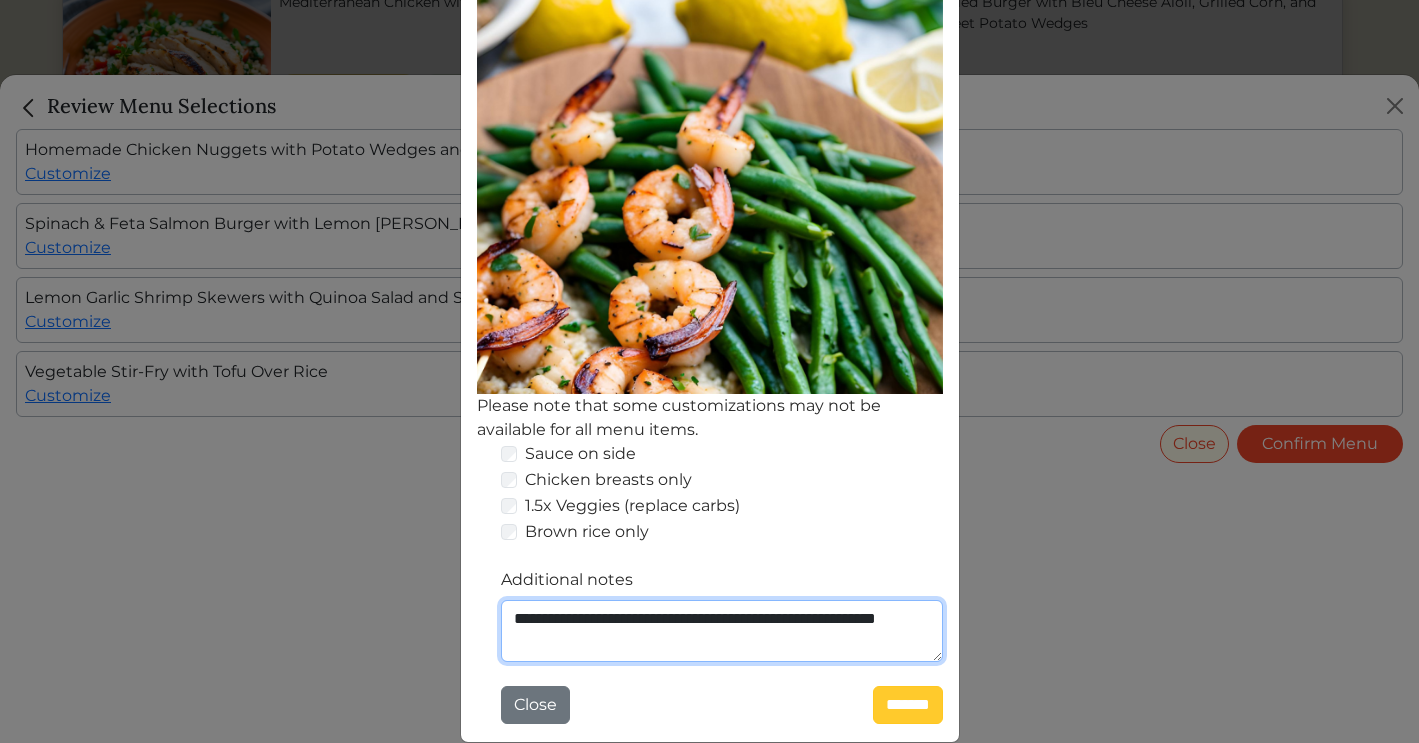 type on "**********" 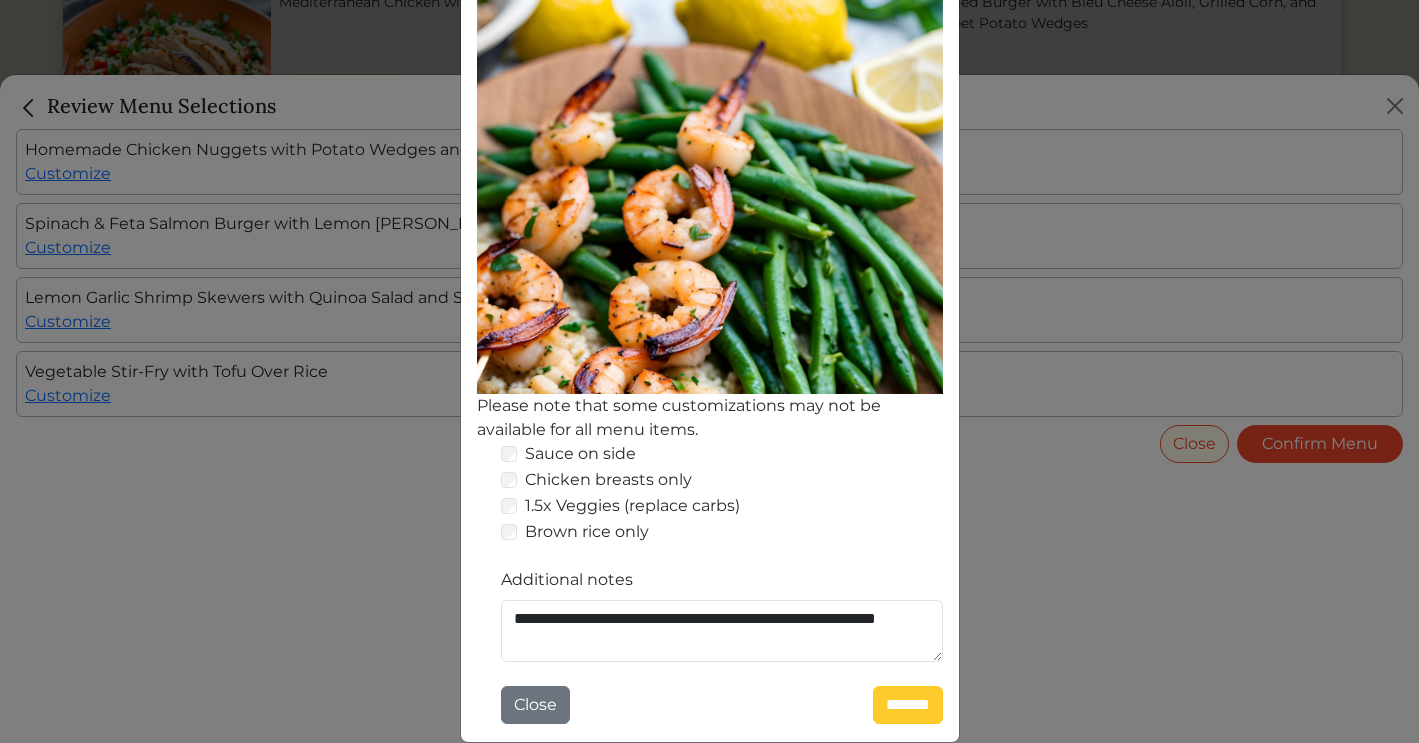 click on "*******" at bounding box center (908, 705) 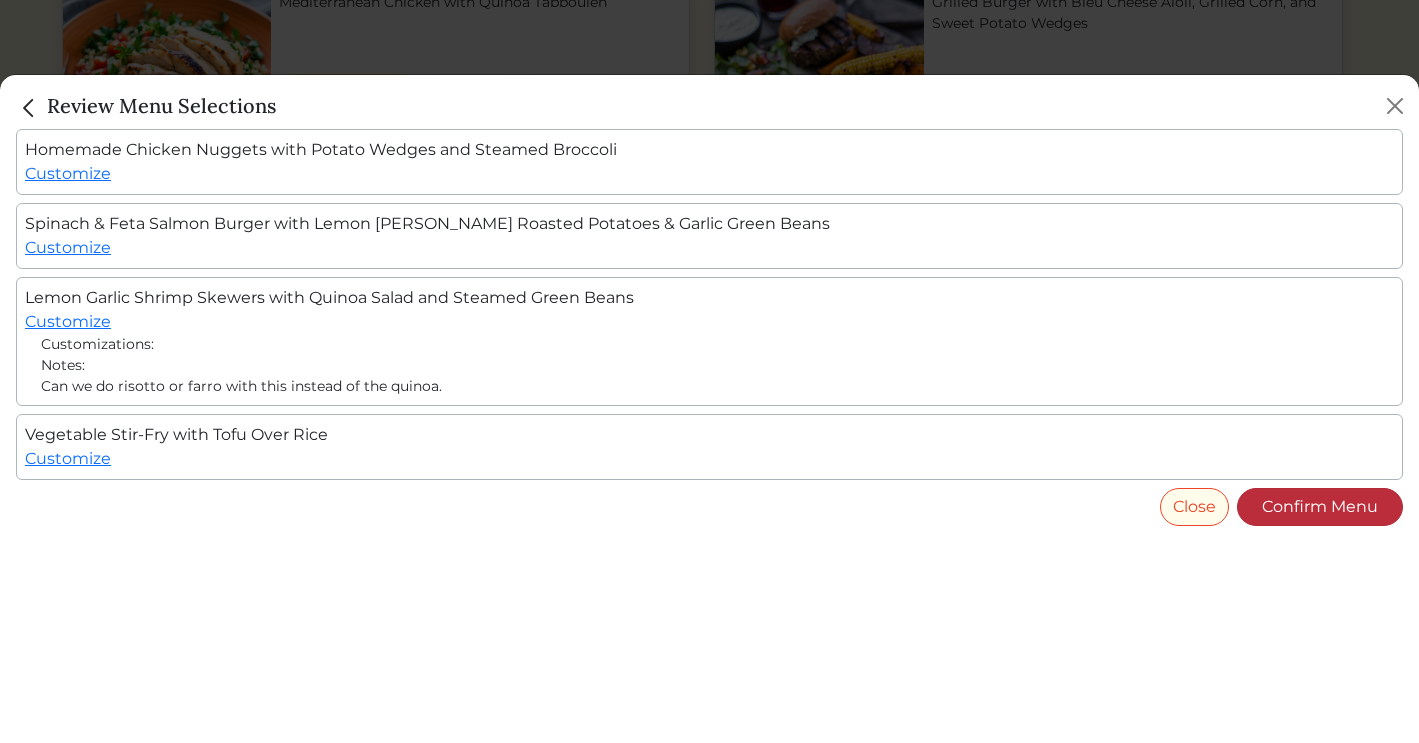 click on "Confirm Menu" at bounding box center [1320, 507] 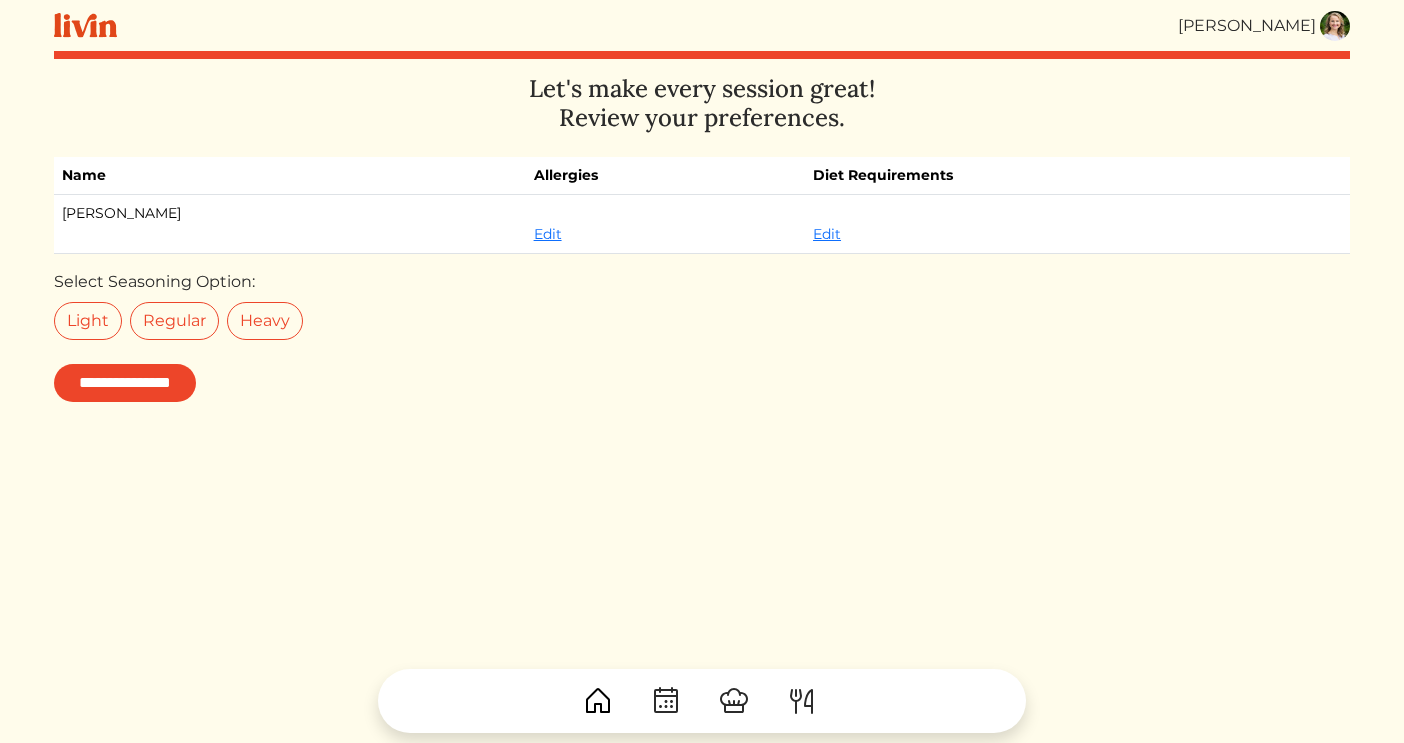 scroll, scrollTop: 0, scrollLeft: 0, axis: both 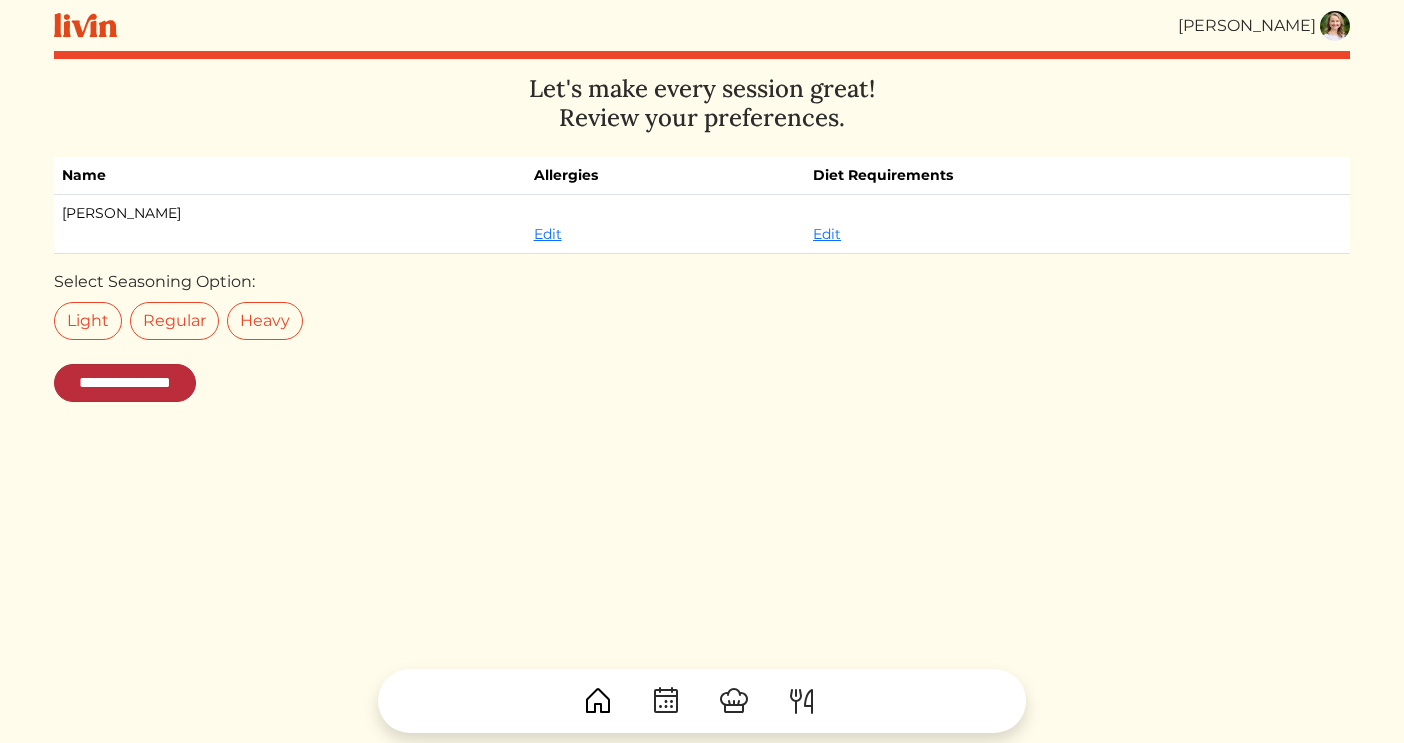 click on "**********" at bounding box center (125, 383) 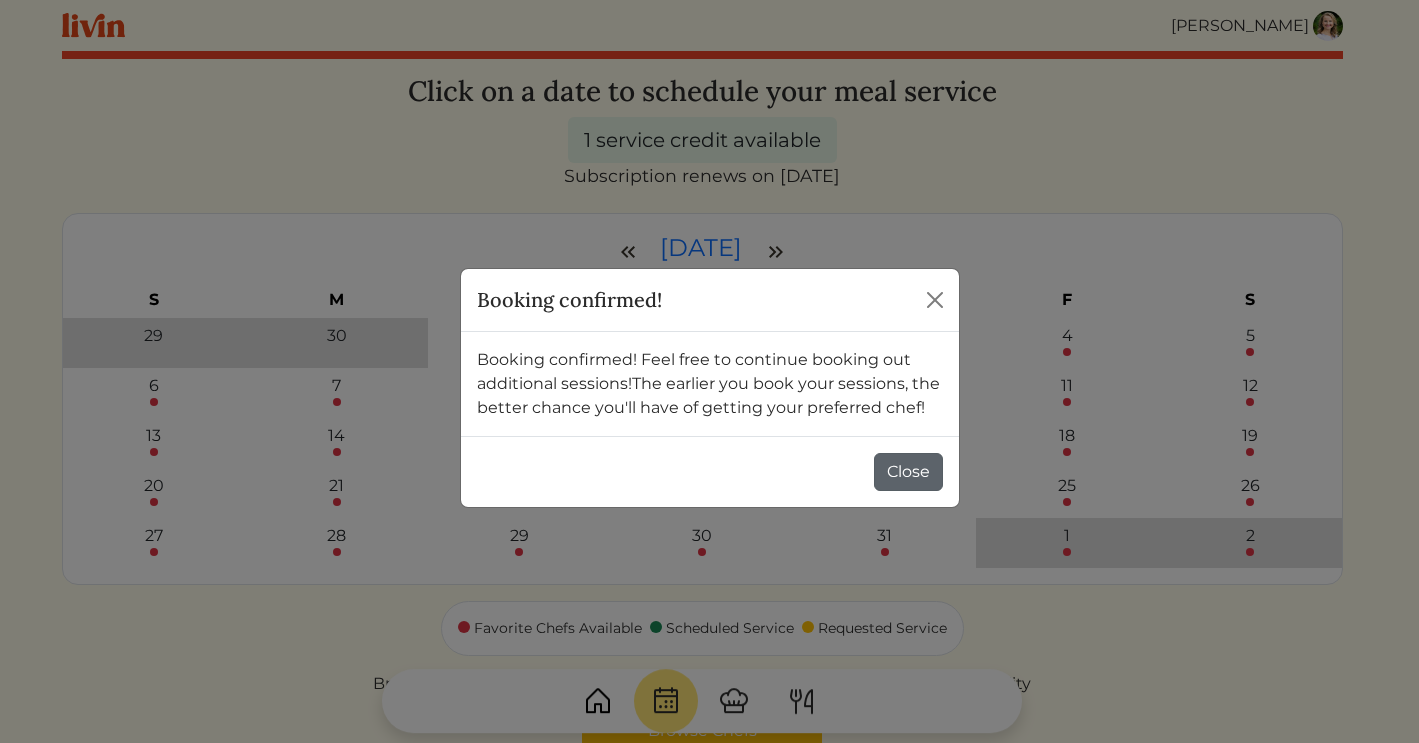 click on "Close" at bounding box center [908, 472] 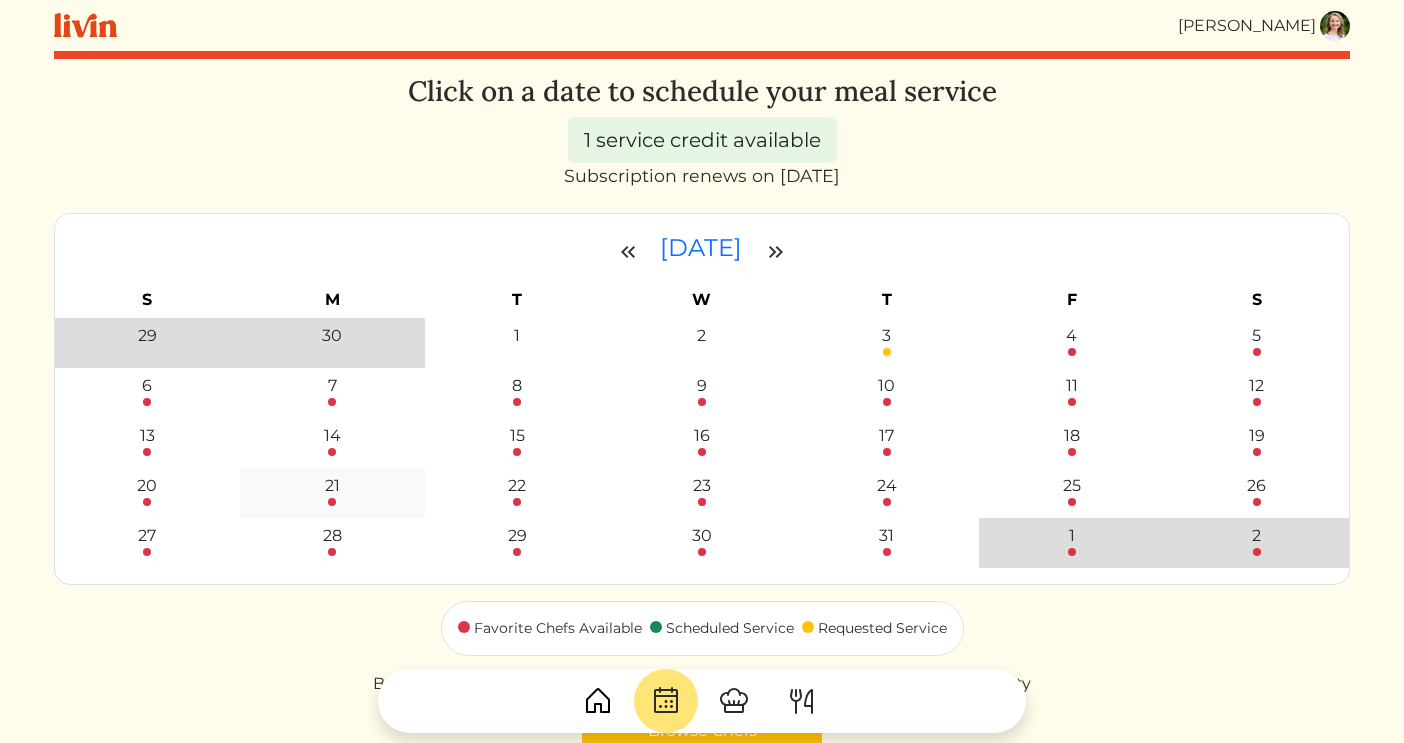 click on "21" at bounding box center [332, 486] 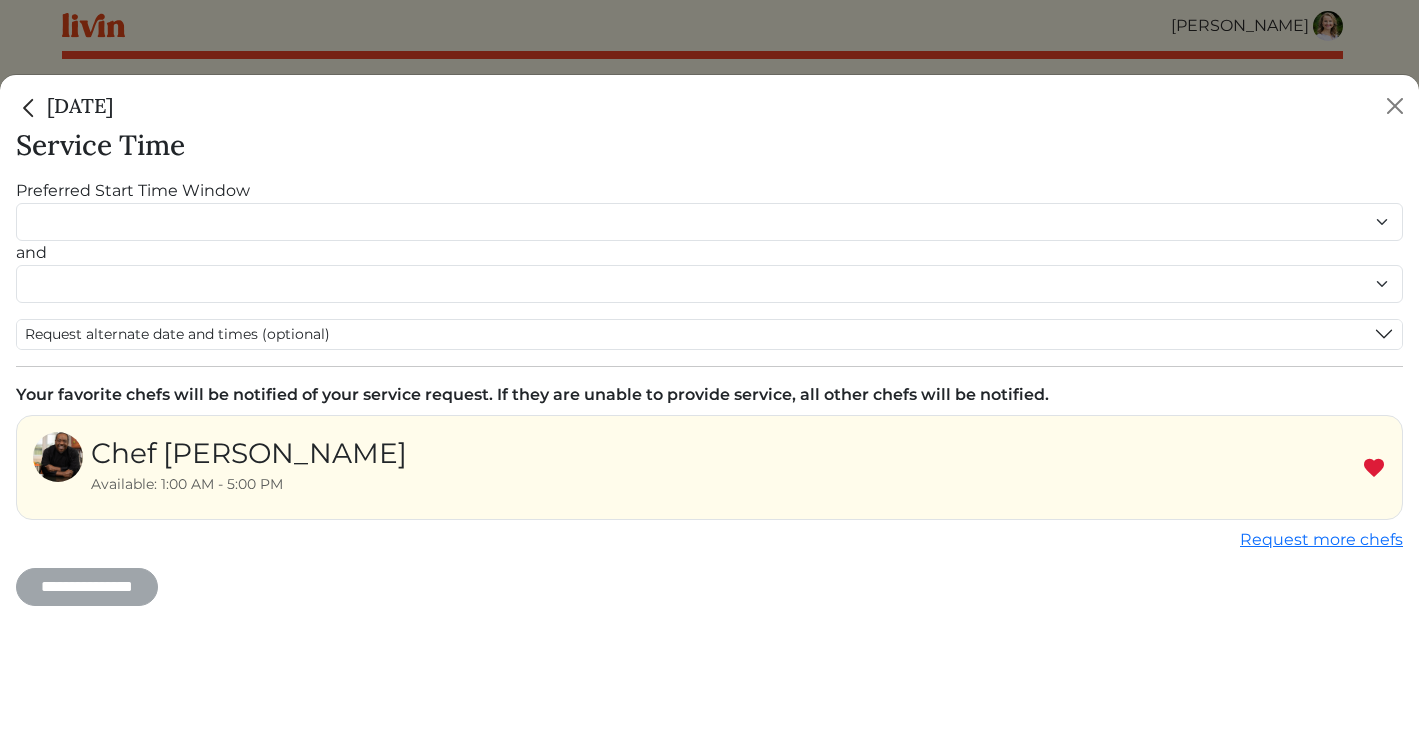 click at bounding box center [29, 108] 